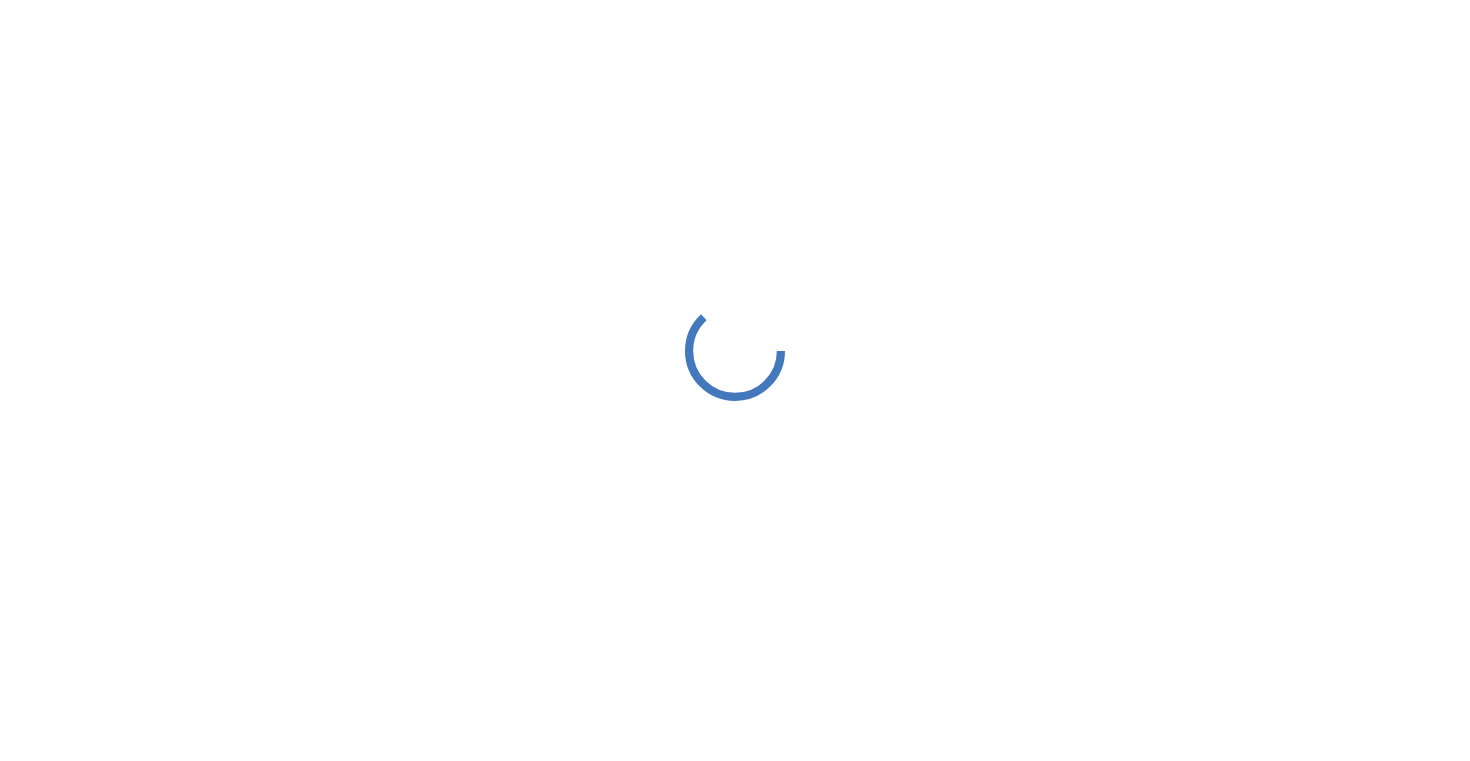 scroll, scrollTop: 0, scrollLeft: 0, axis: both 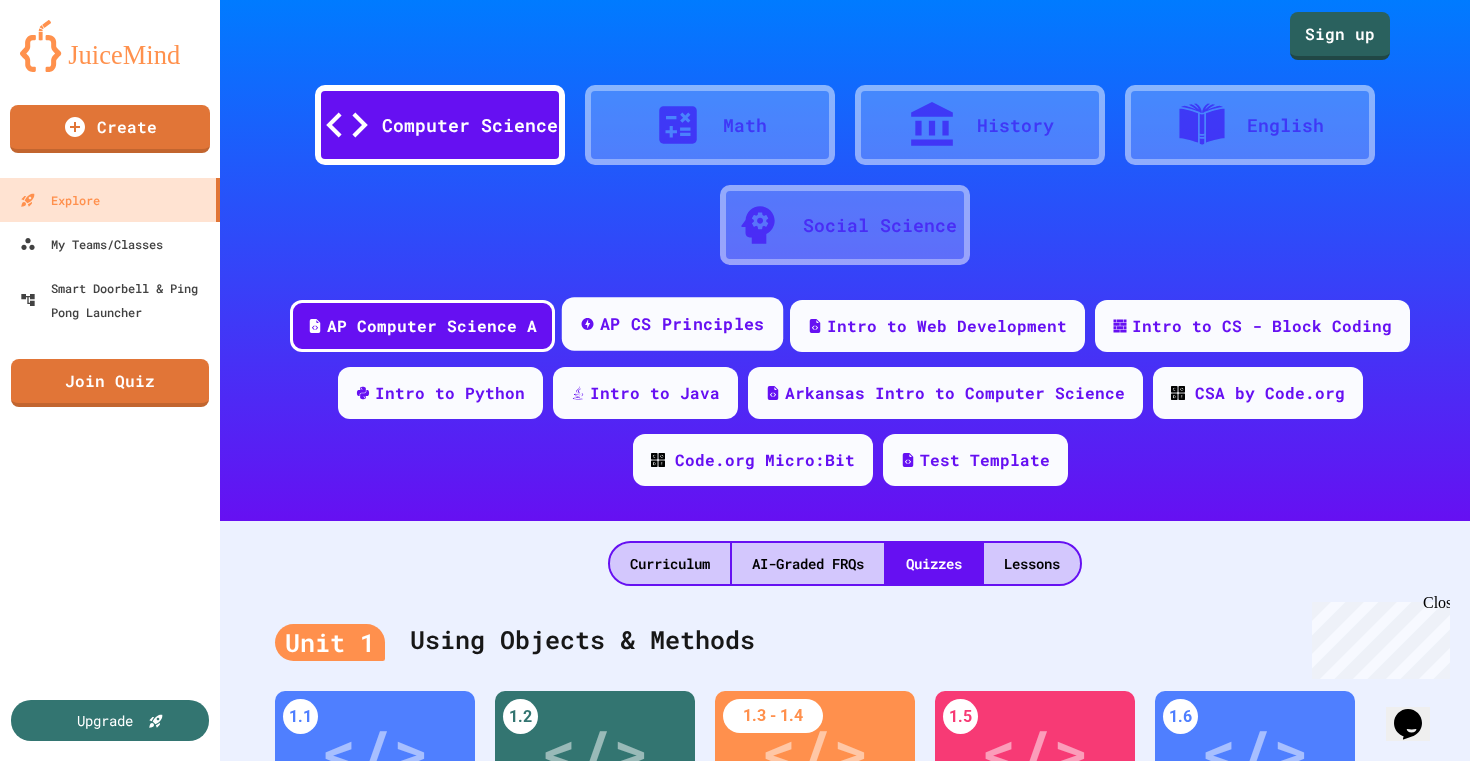 click on "AP CS Principles" at bounding box center [682, 324] 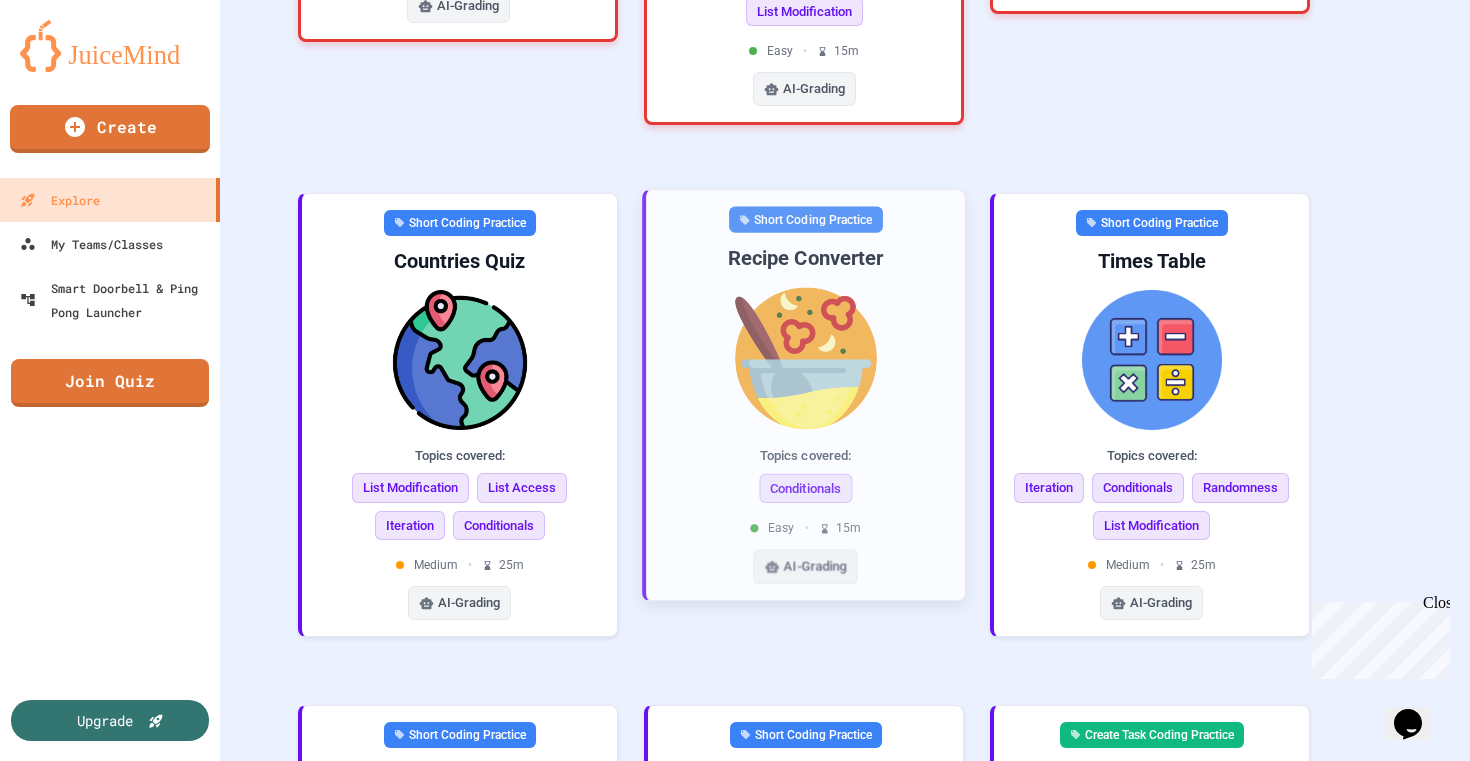 scroll, scrollTop: 1224, scrollLeft: 0, axis: vertical 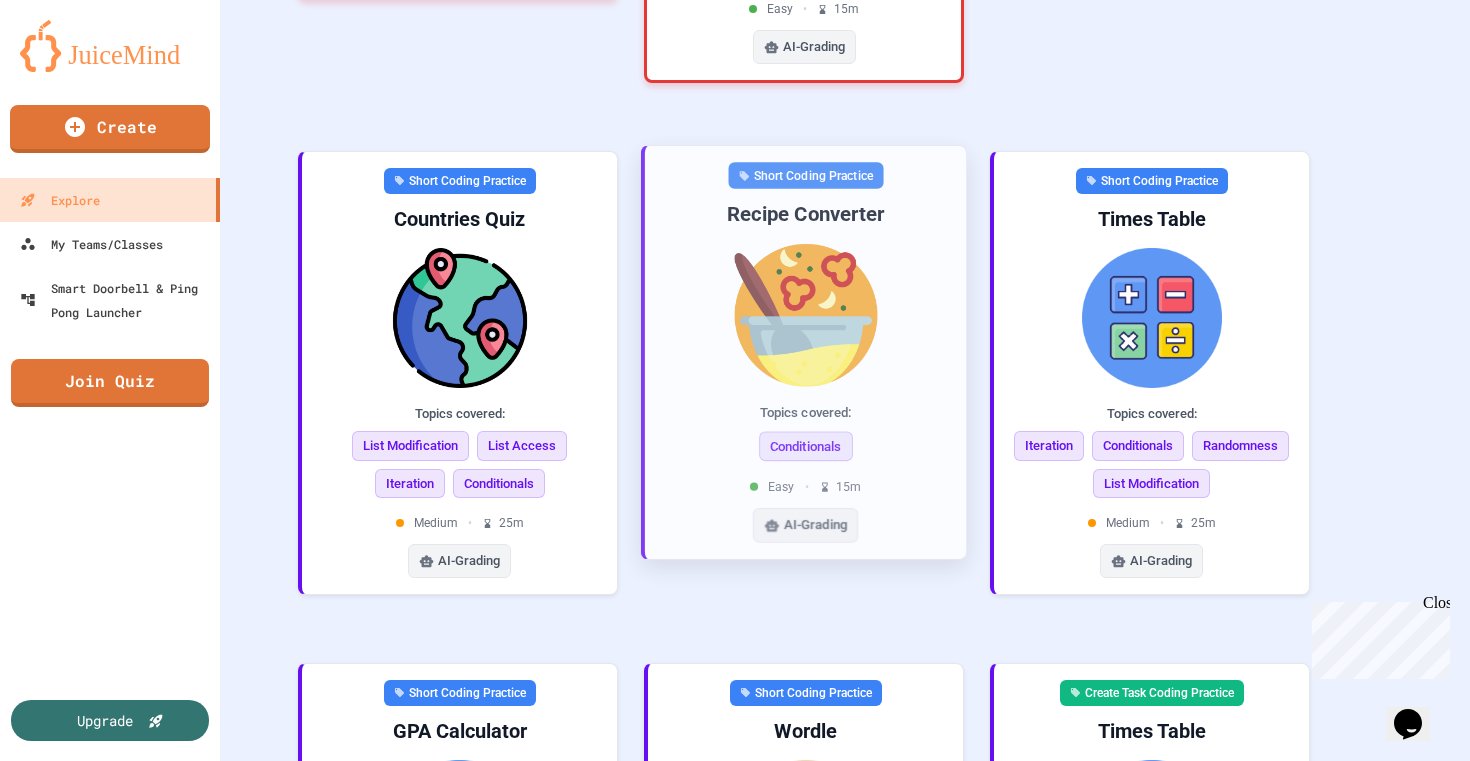click at bounding box center (805, 314) 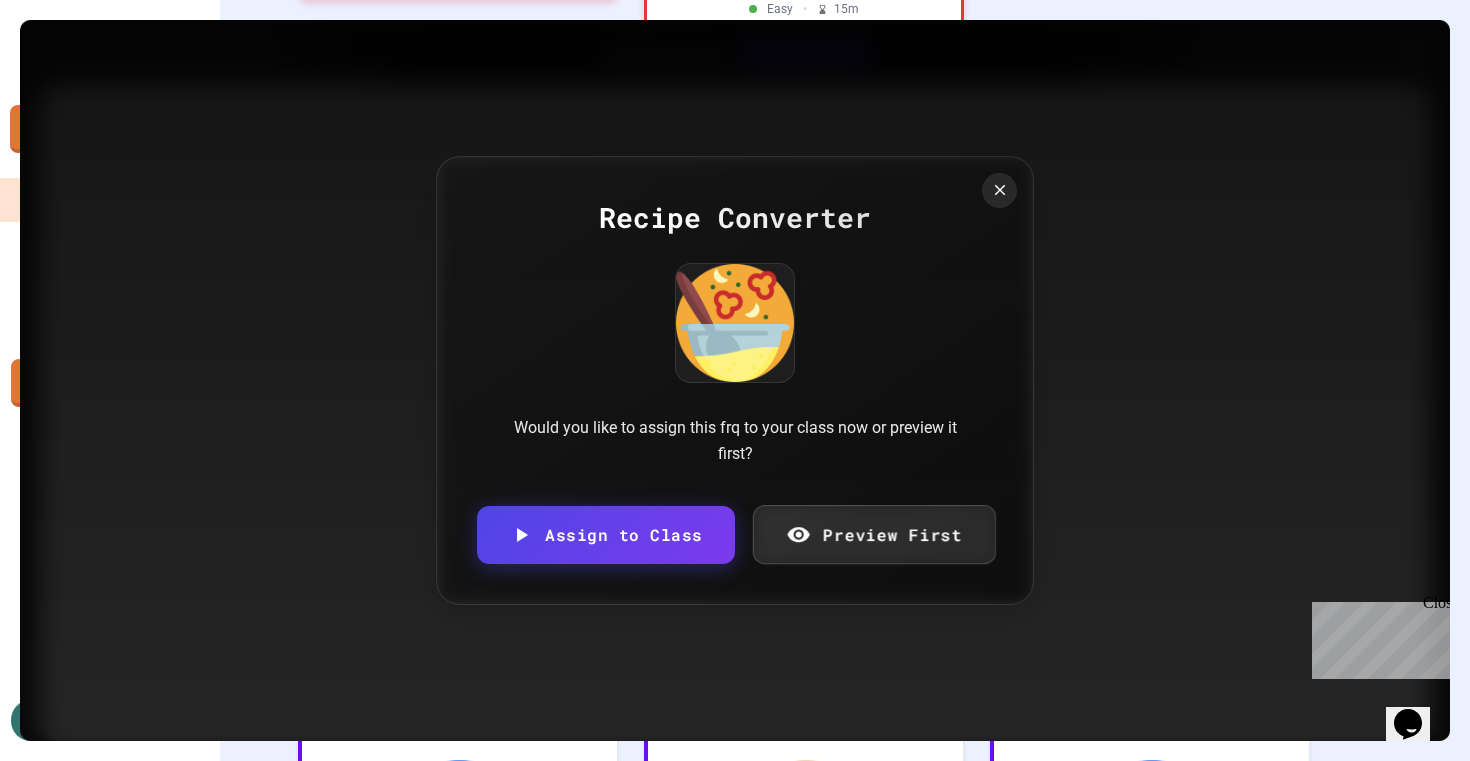 click on "Preview First" at bounding box center (873, 534) 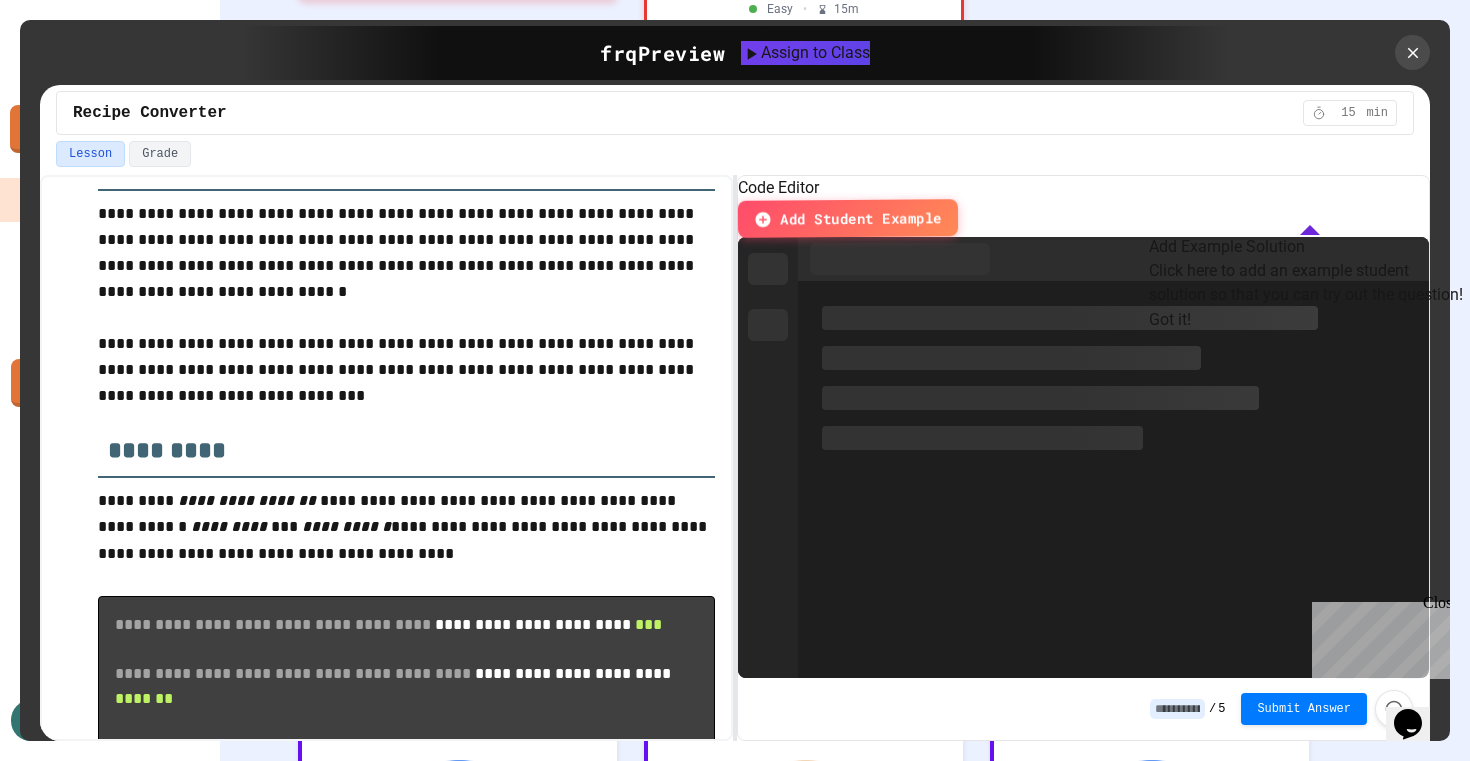 scroll, scrollTop: 294, scrollLeft: 0, axis: vertical 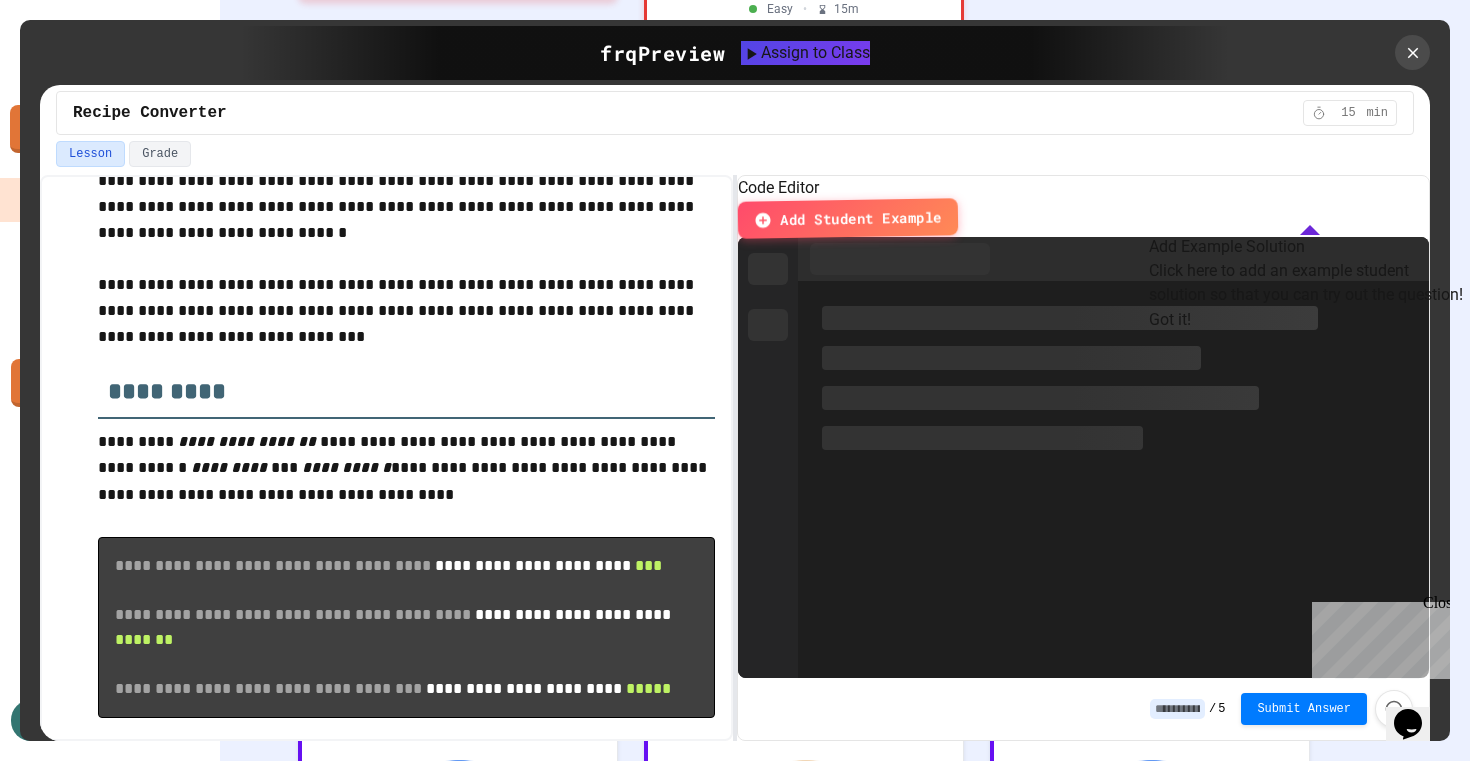 click on "Got it!" at bounding box center [1170, 320] 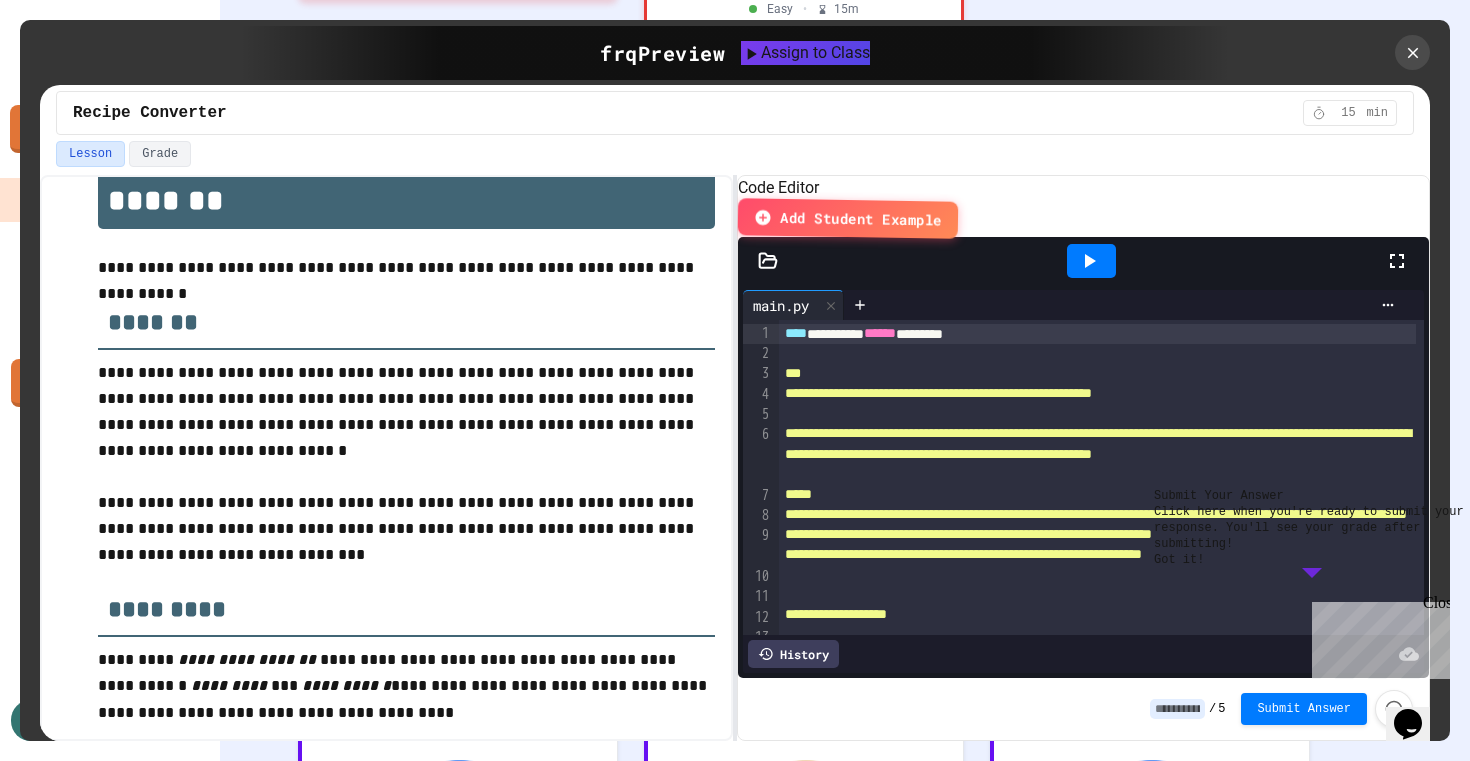 scroll, scrollTop: 0, scrollLeft: 0, axis: both 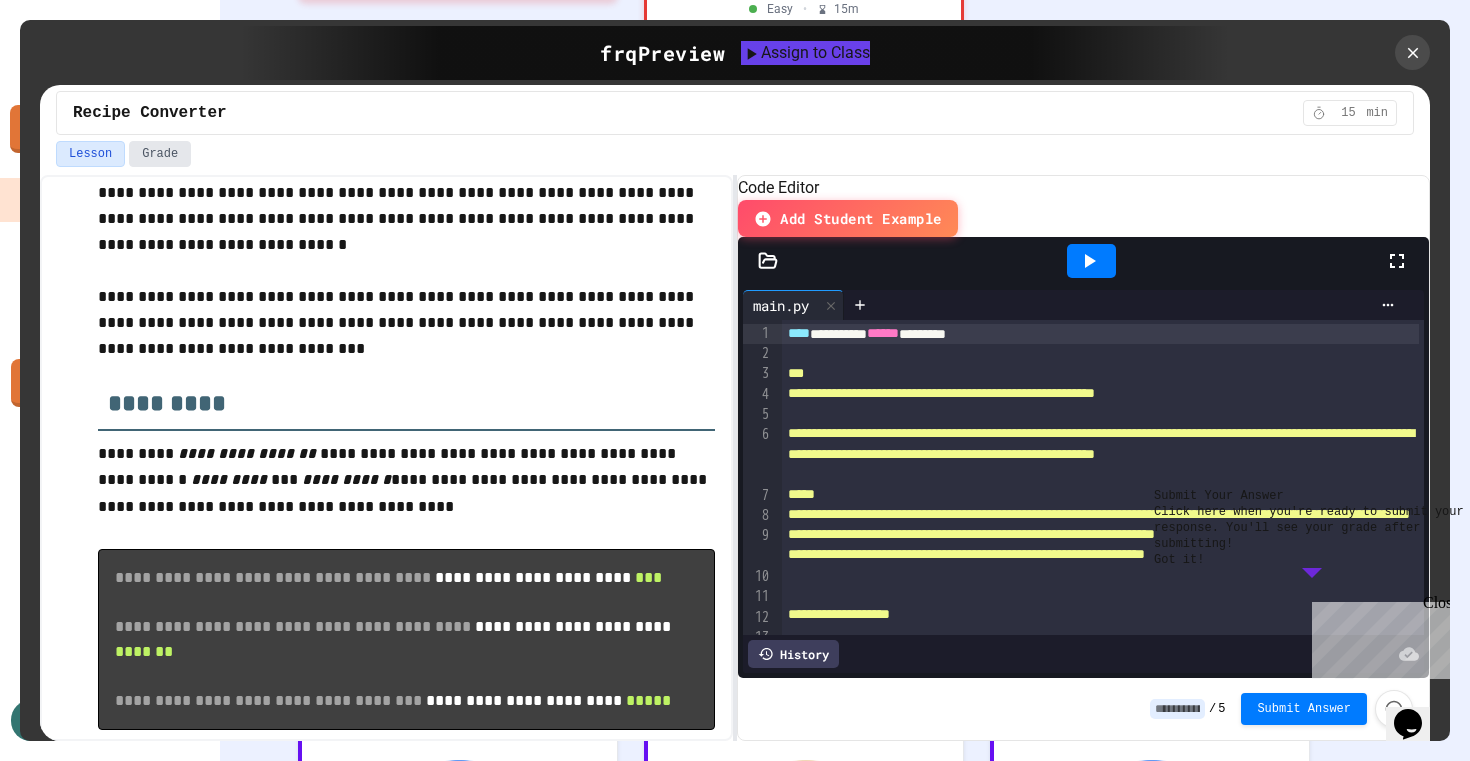 click on "Grade" at bounding box center (160, 154) 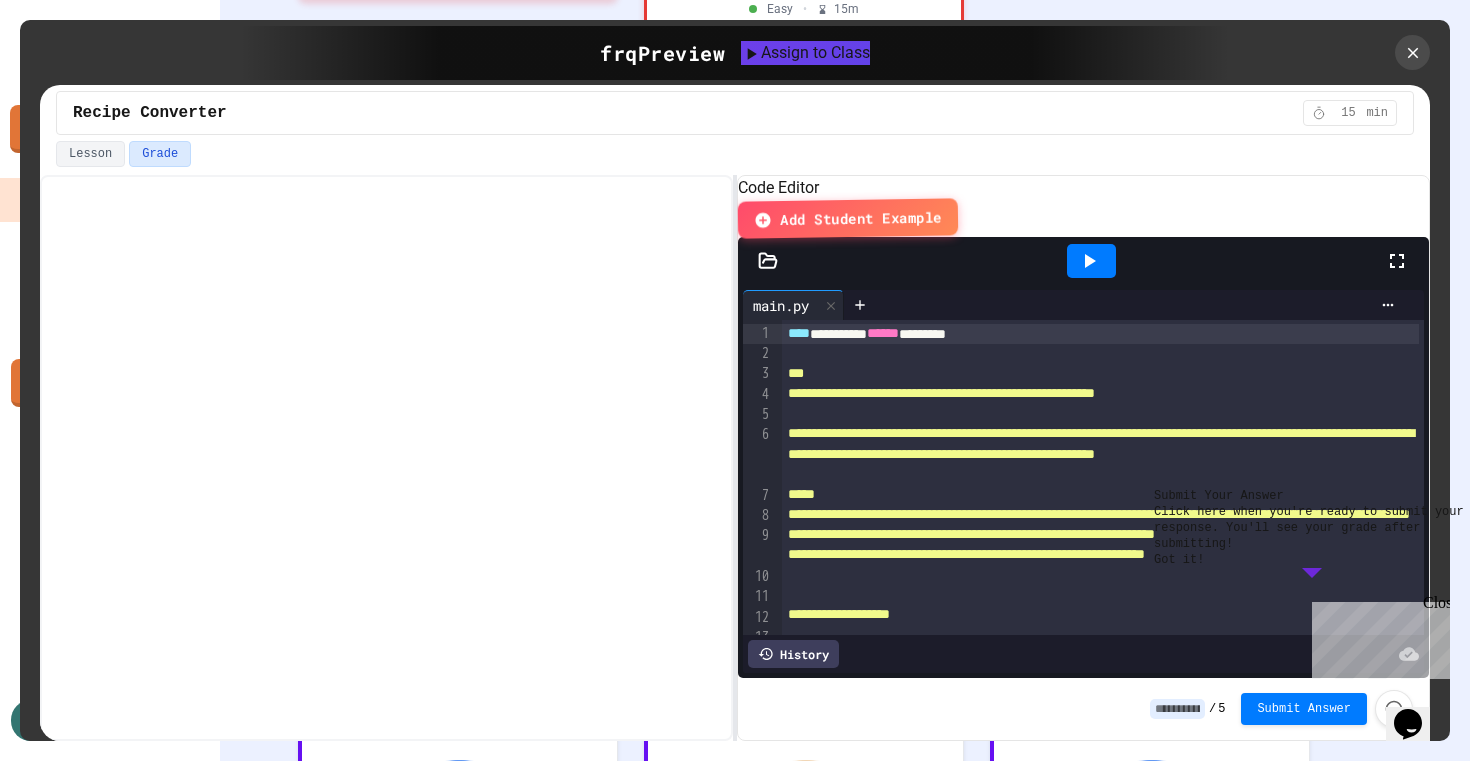 scroll, scrollTop: 0, scrollLeft: 0, axis: both 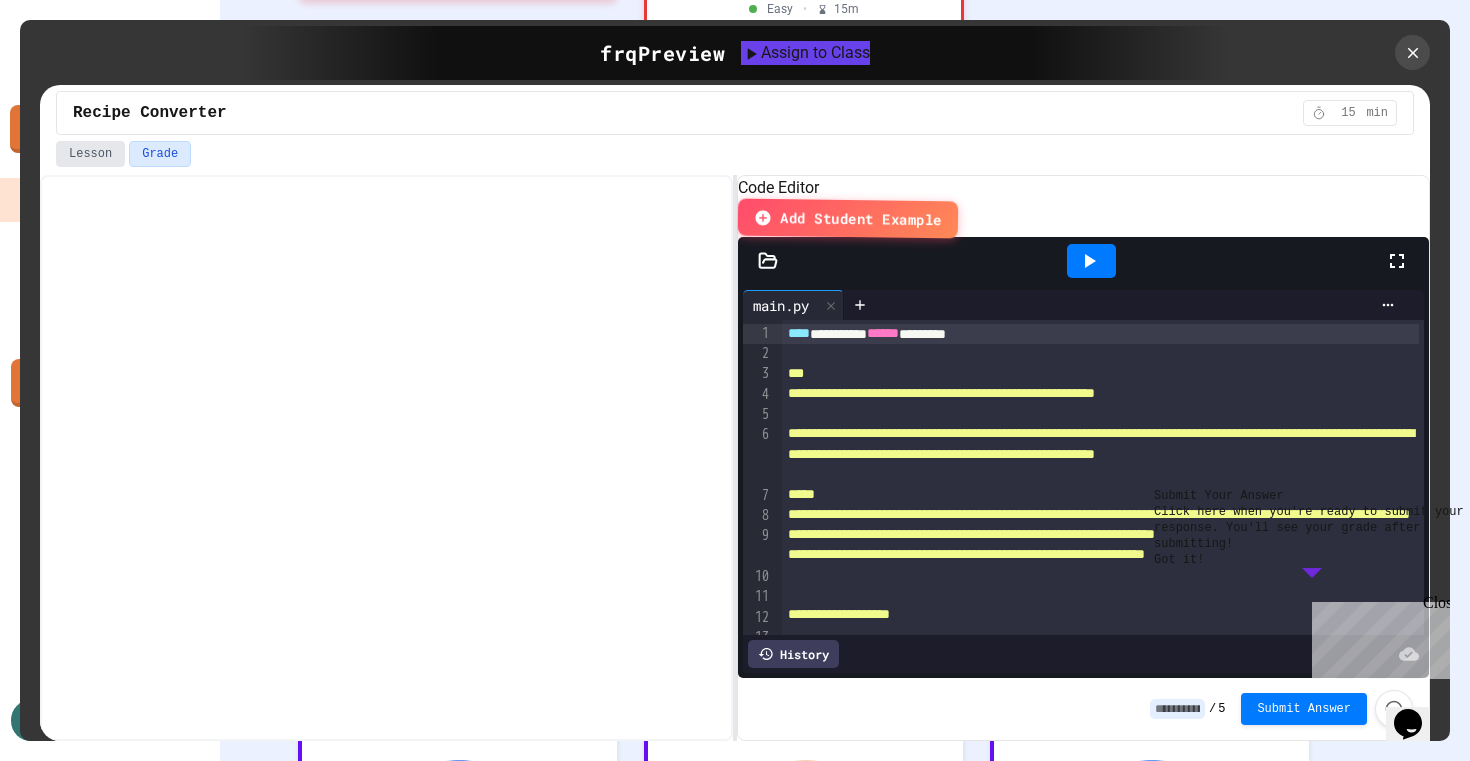 click on "Lesson" at bounding box center (90, 154) 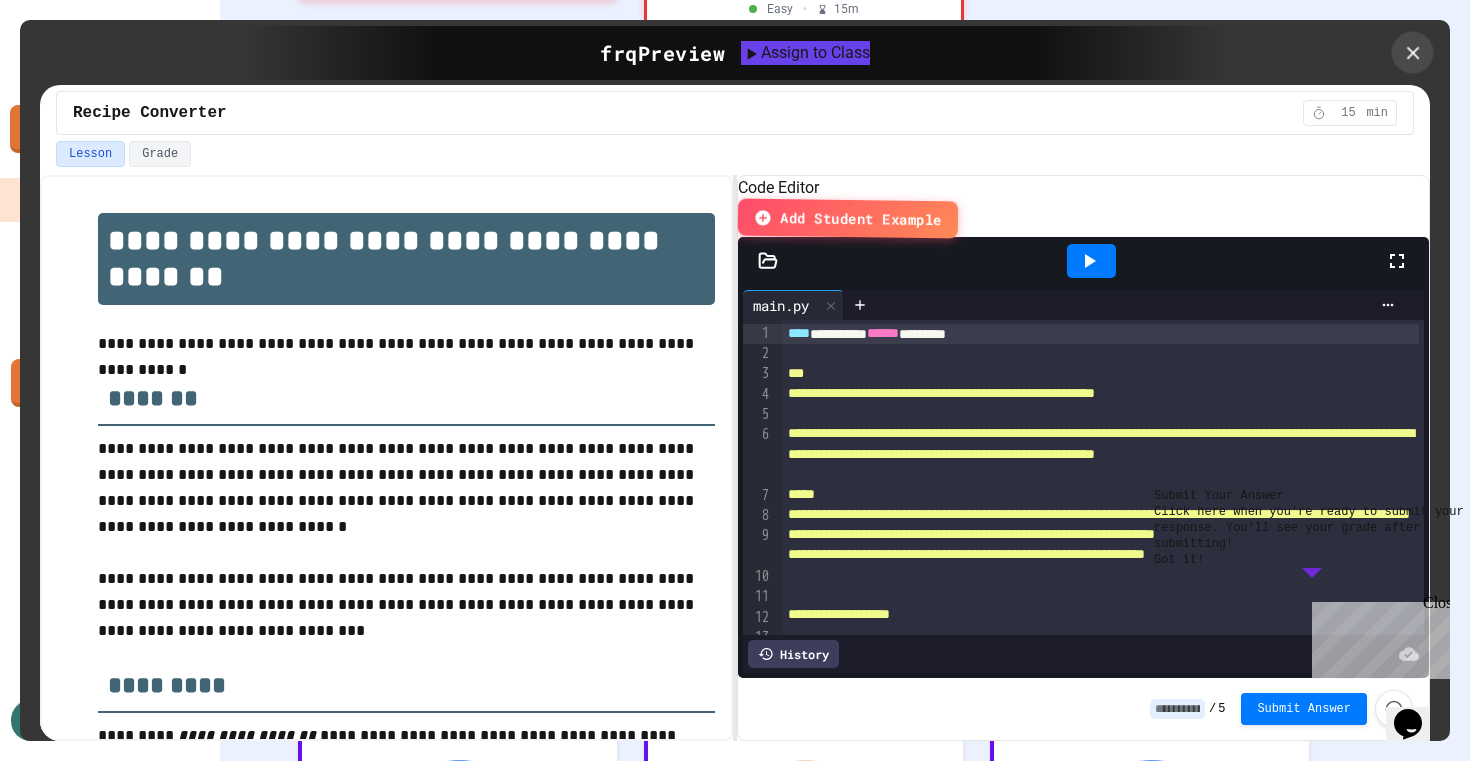 click 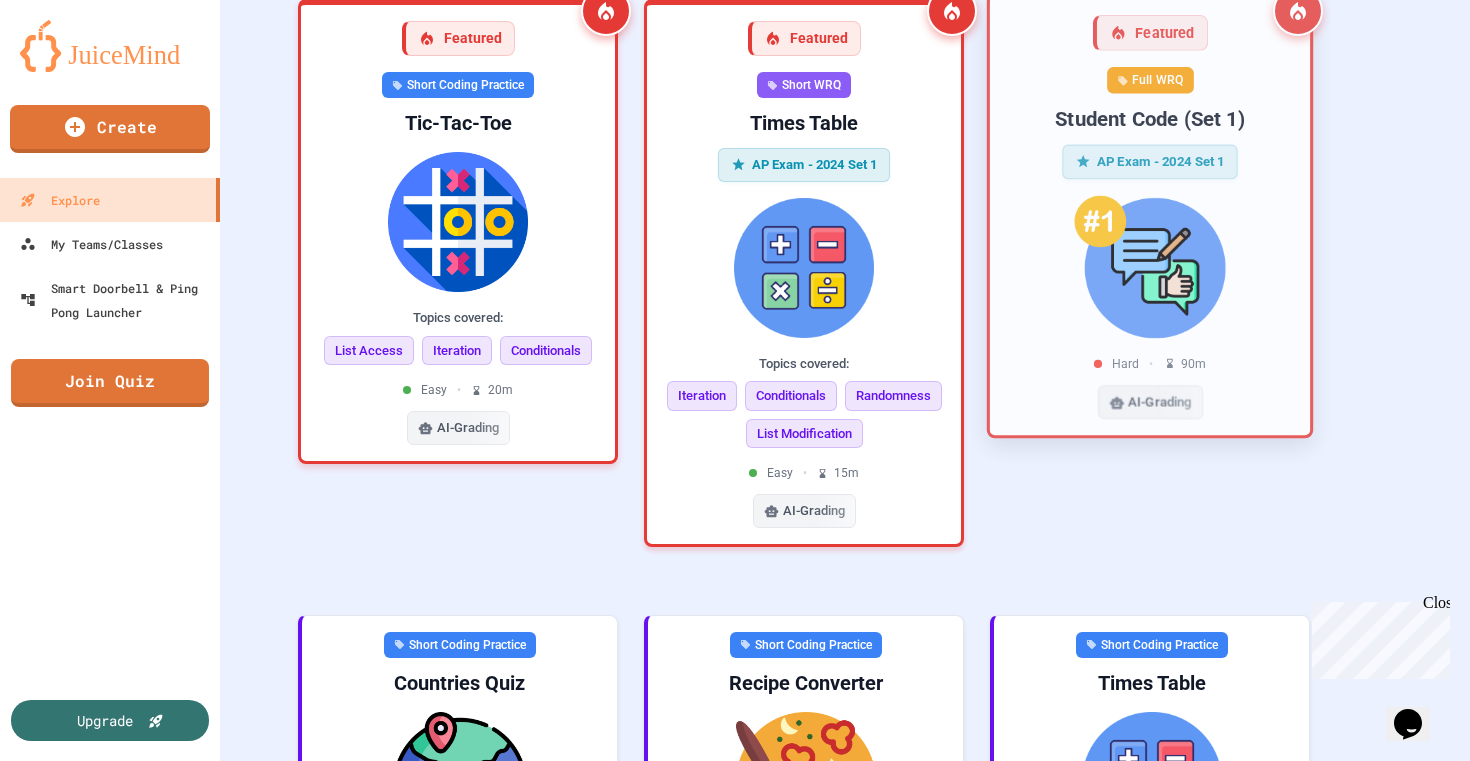 scroll, scrollTop: 0, scrollLeft: 0, axis: both 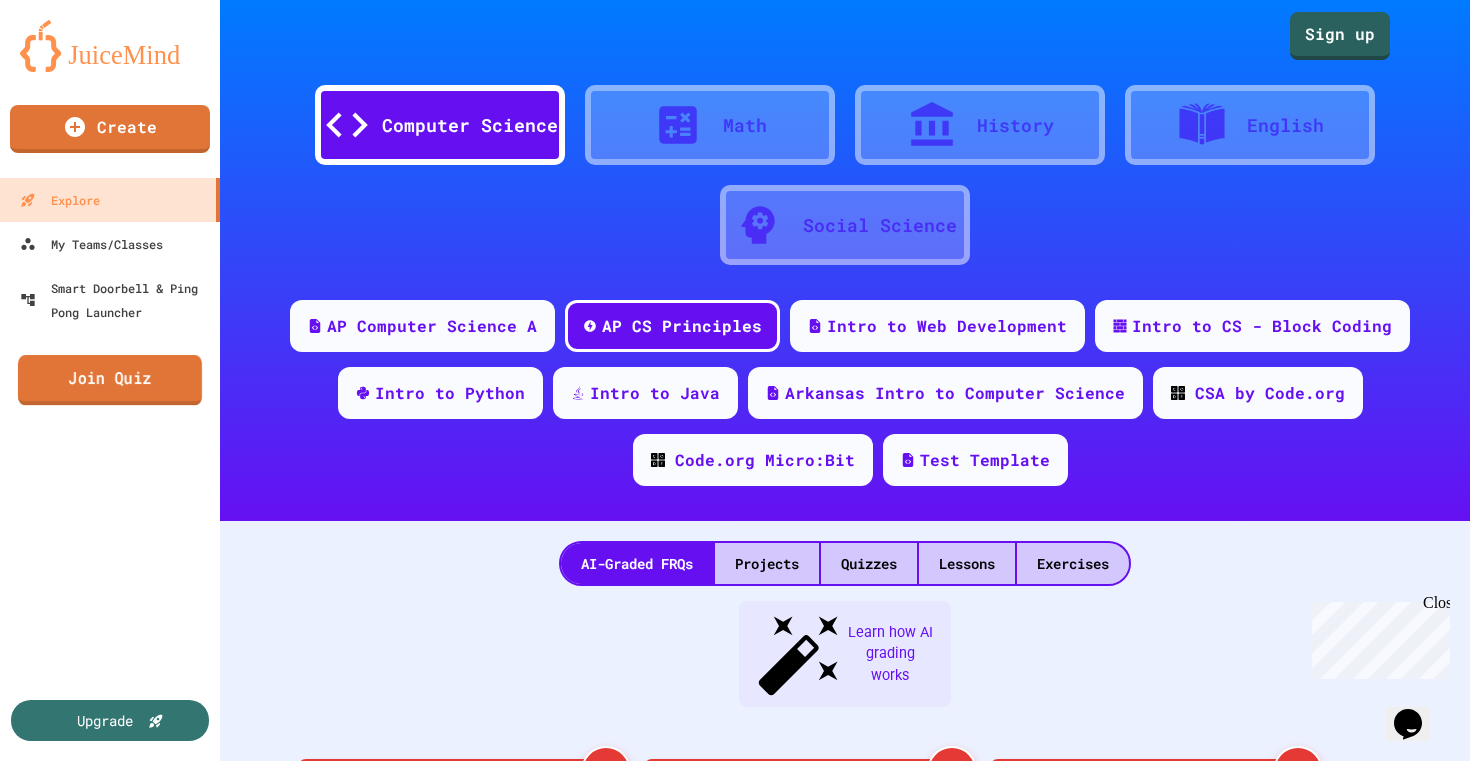 click on "Join Quiz" at bounding box center (110, 380) 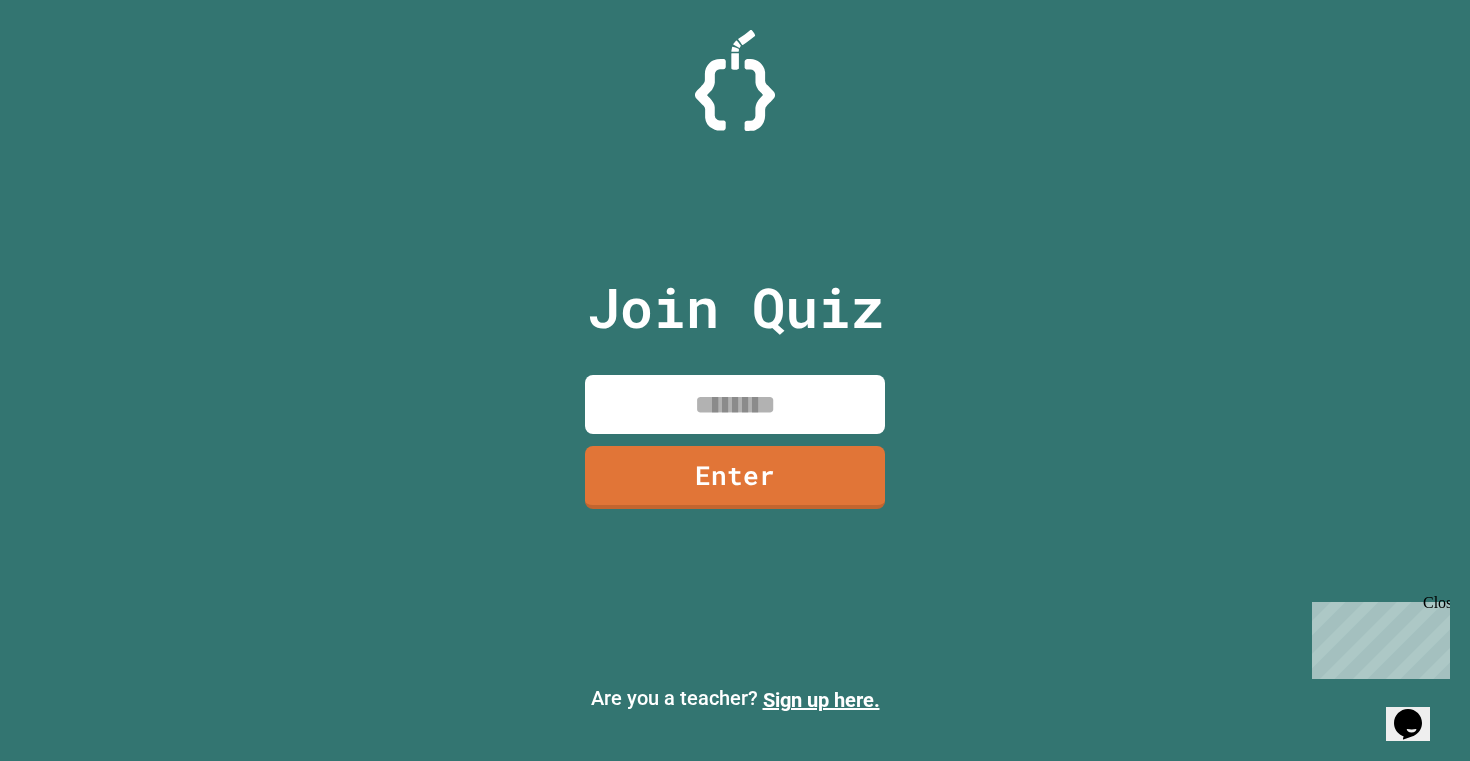 click at bounding box center [735, 404] 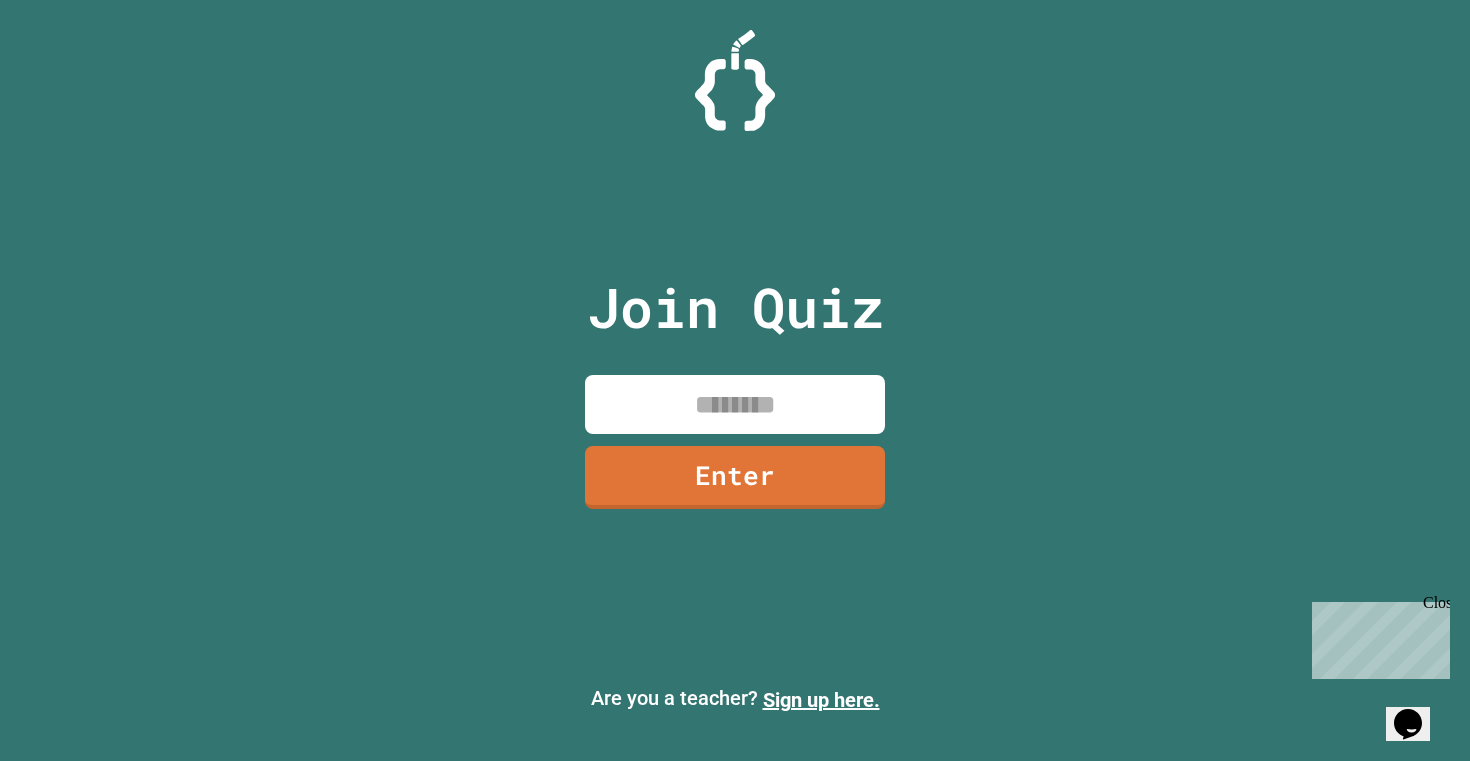 type on "*" 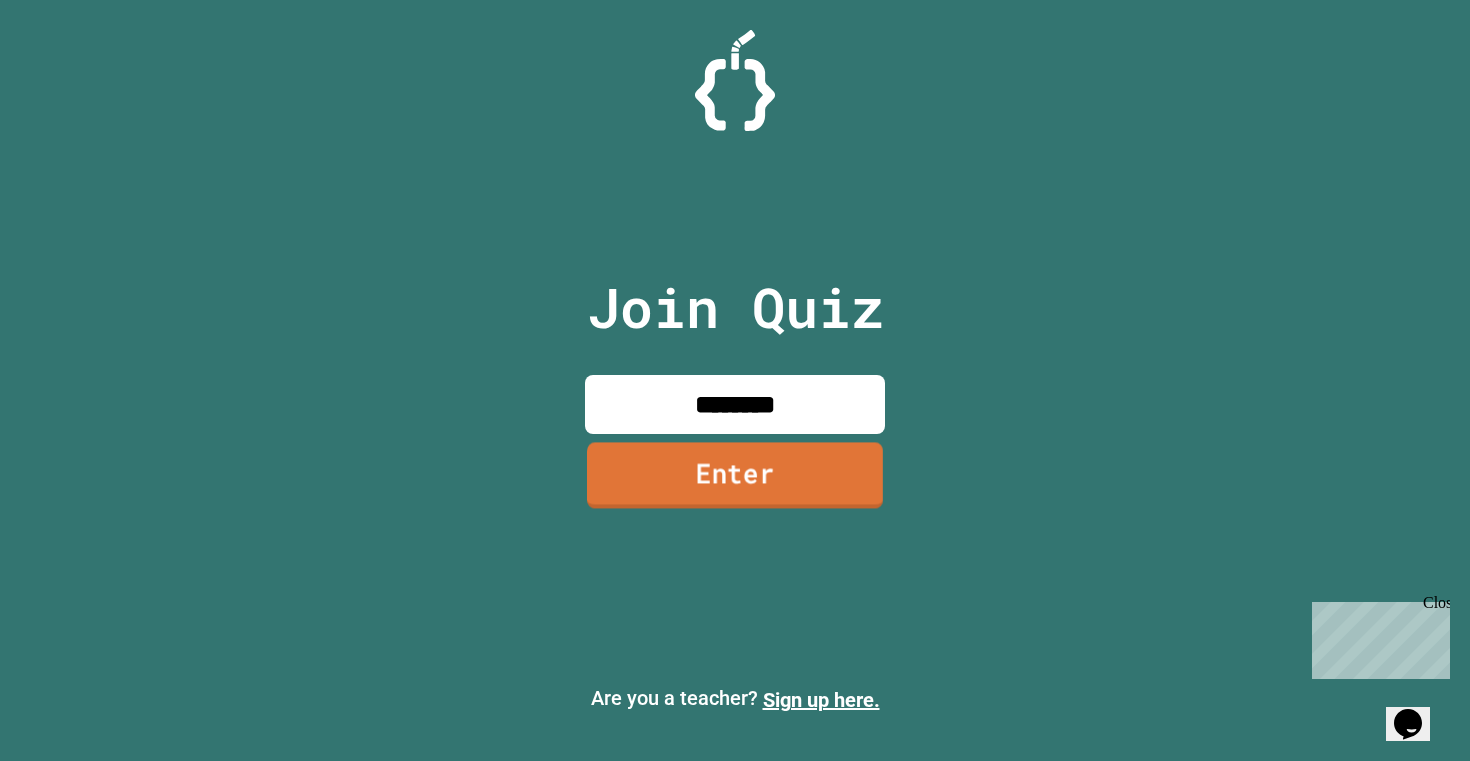 type on "********" 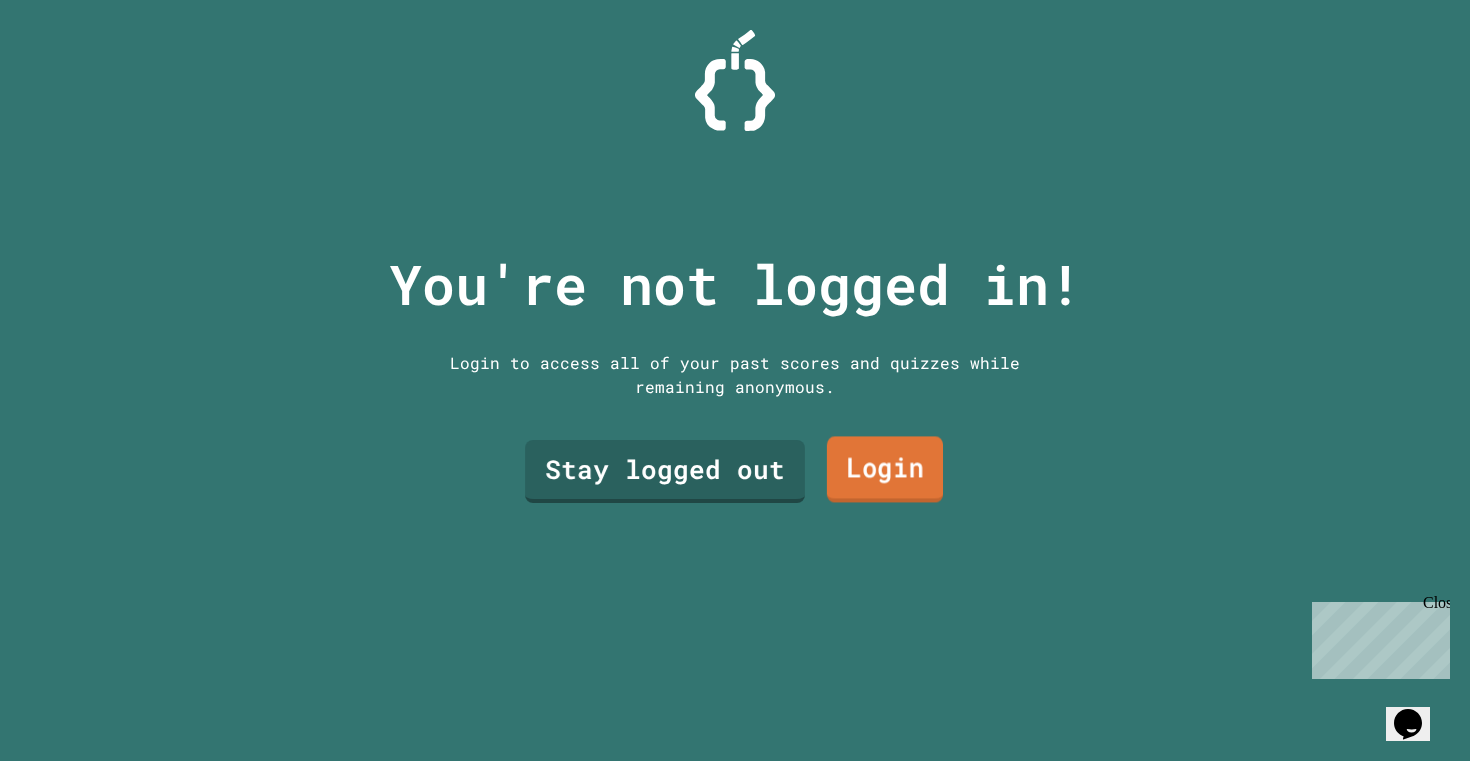 click on "Login" at bounding box center [885, 470] 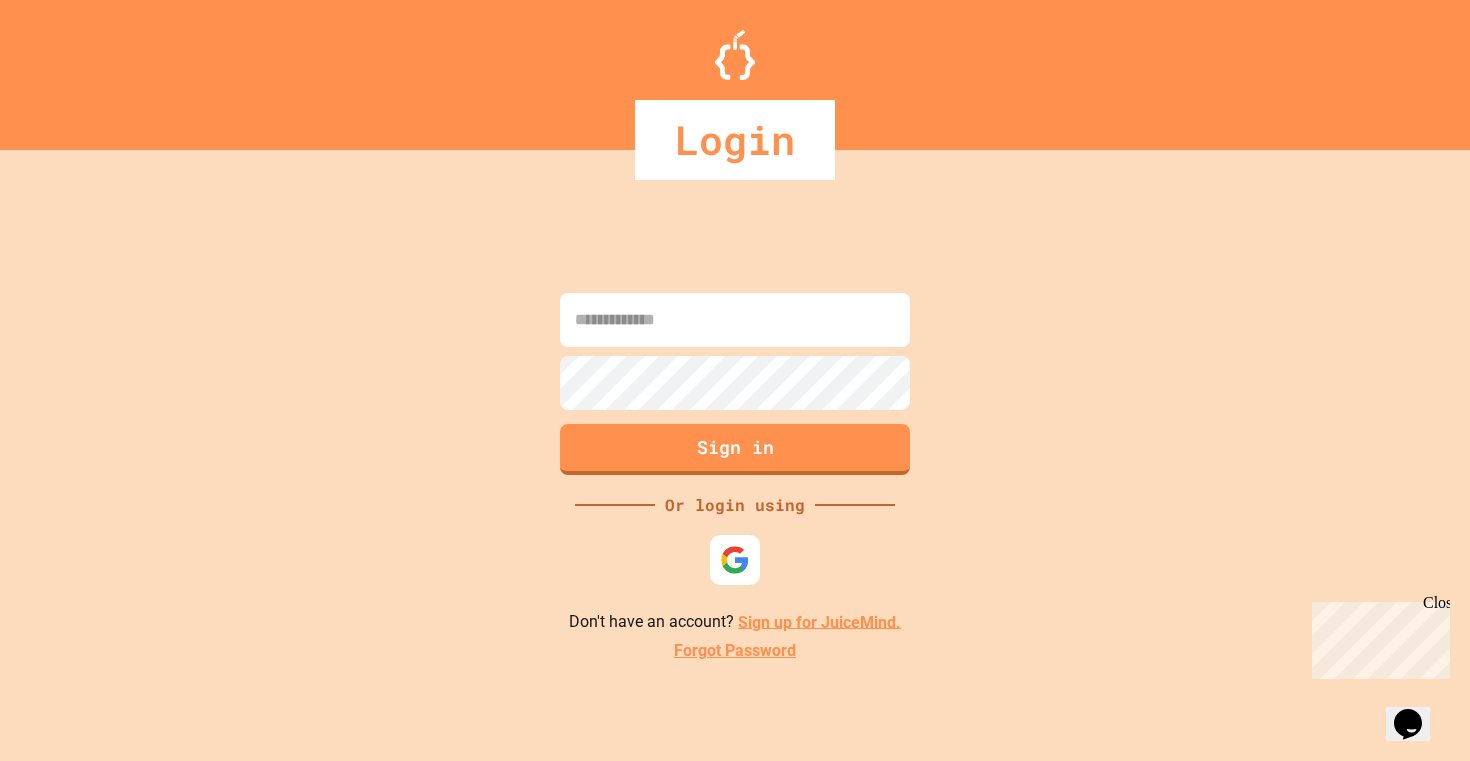 click at bounding box center (735, 320) 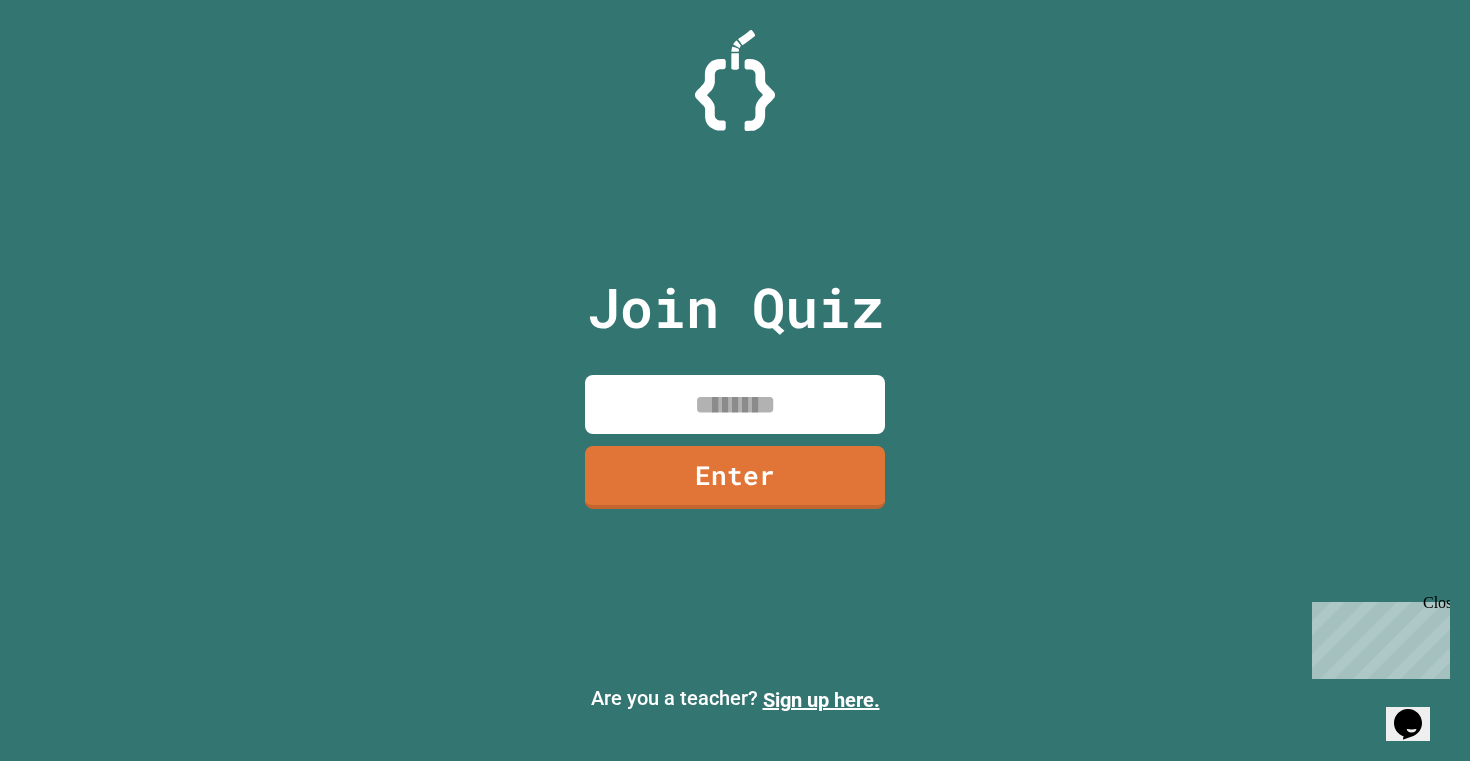 click at bounding box center (735, 404) 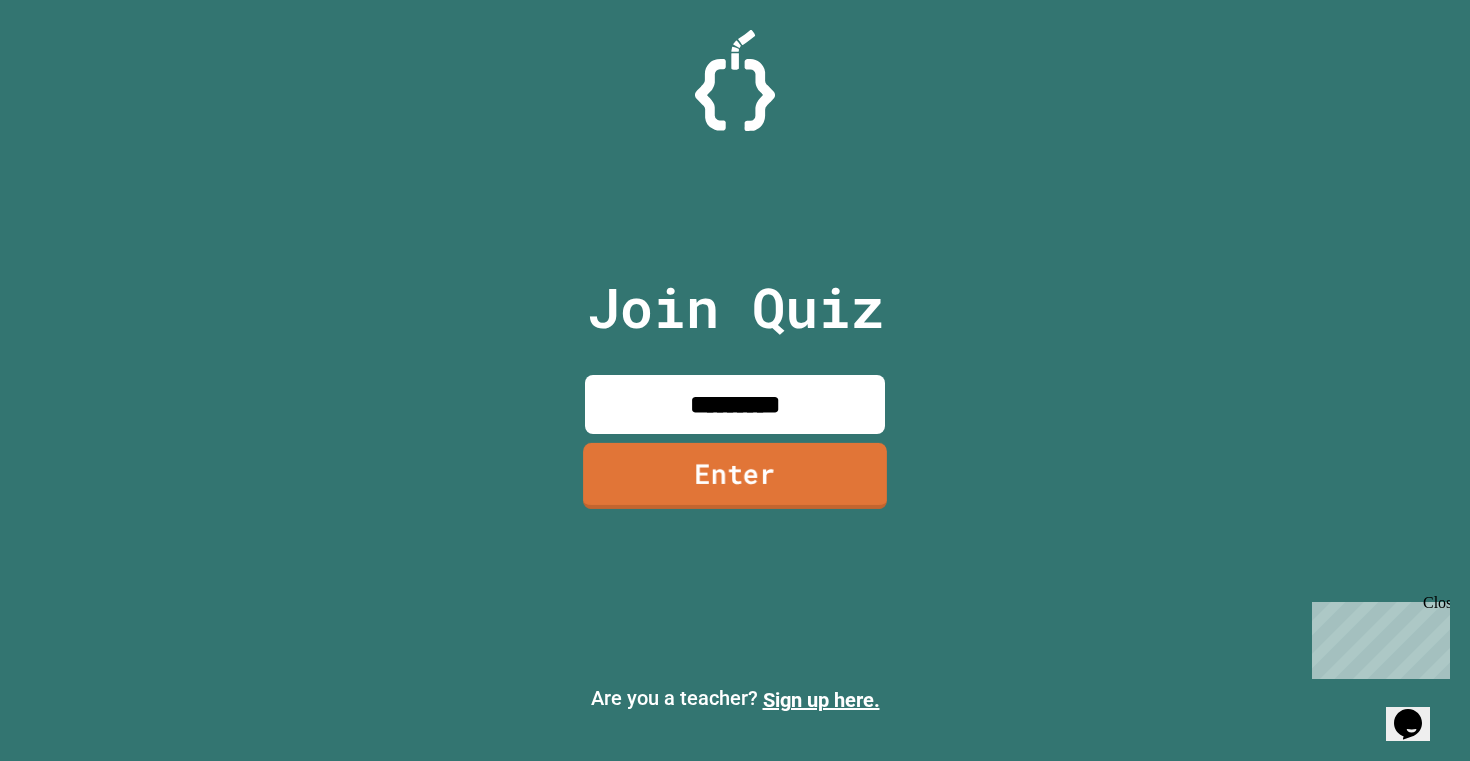 click on "Enter" at bounding box center [735, 476] 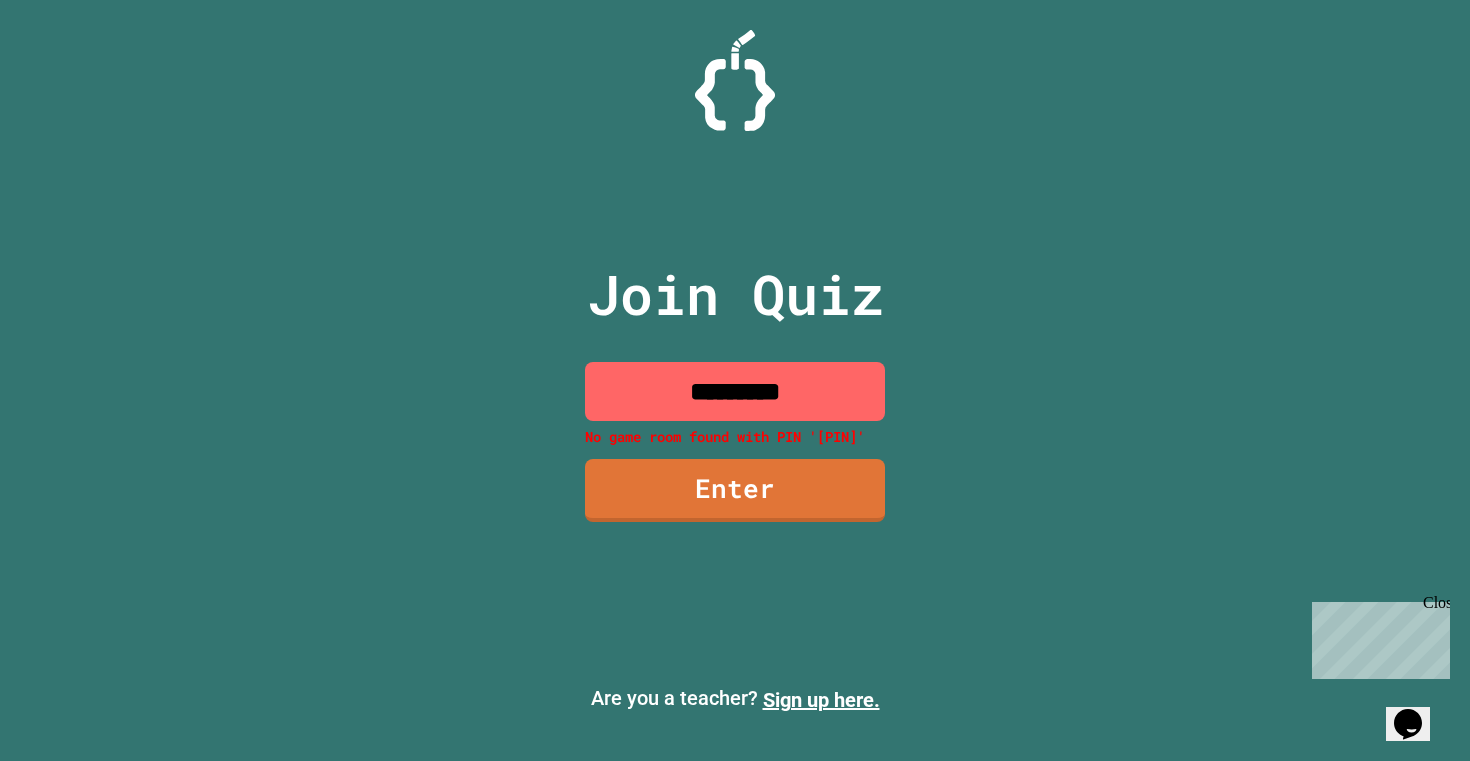 click on "*********" at bounding box center (735, 391) 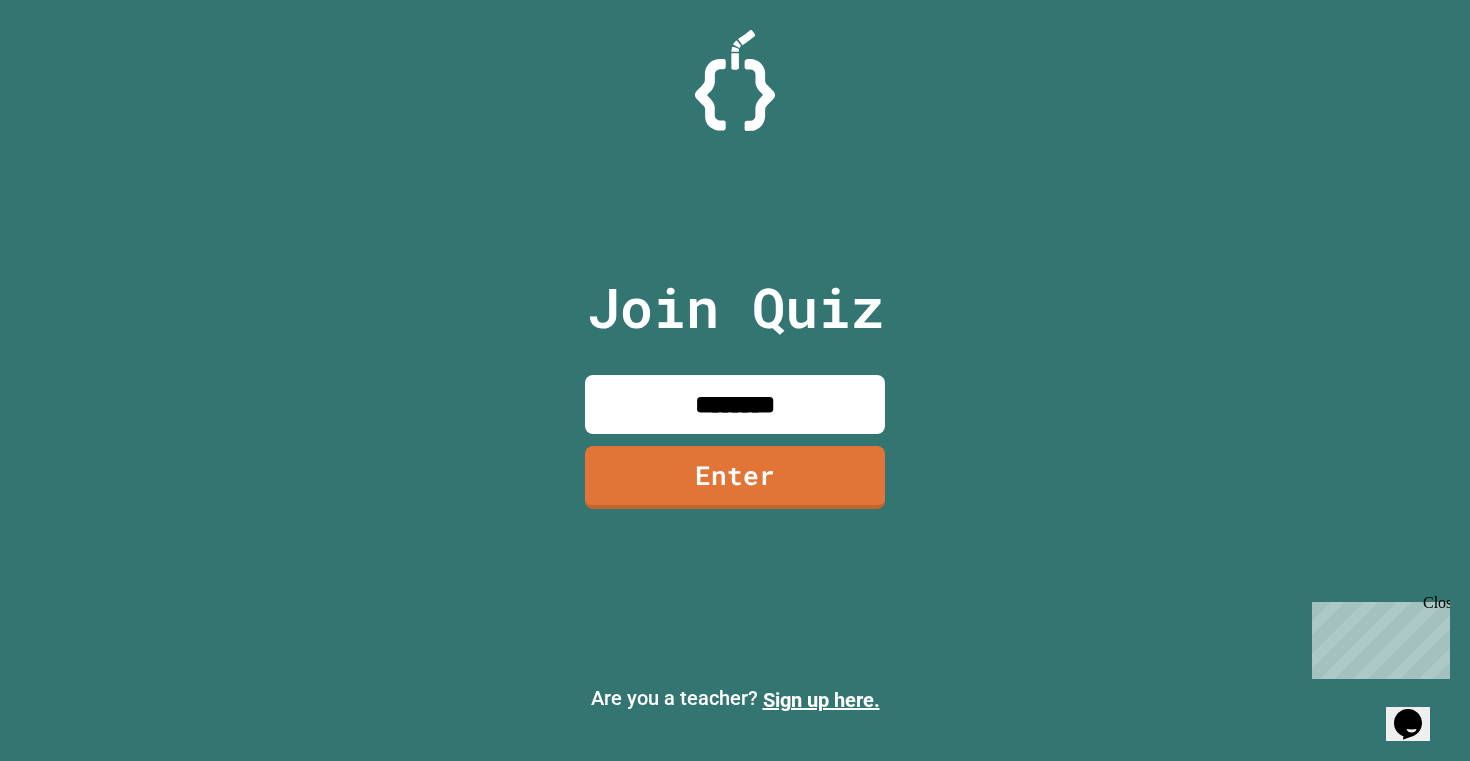 type on "********" 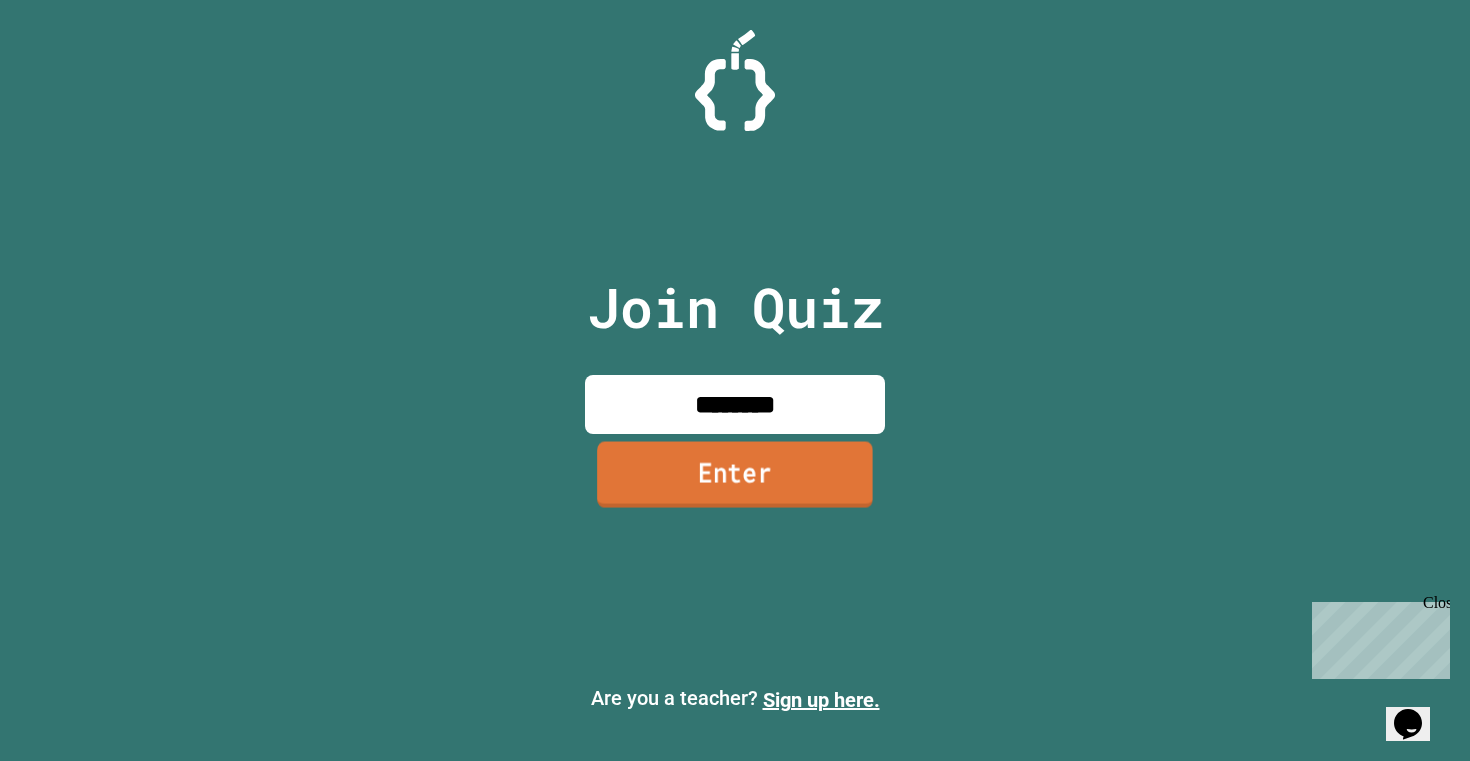 click on "Enter" at bounding box center [735, 474] 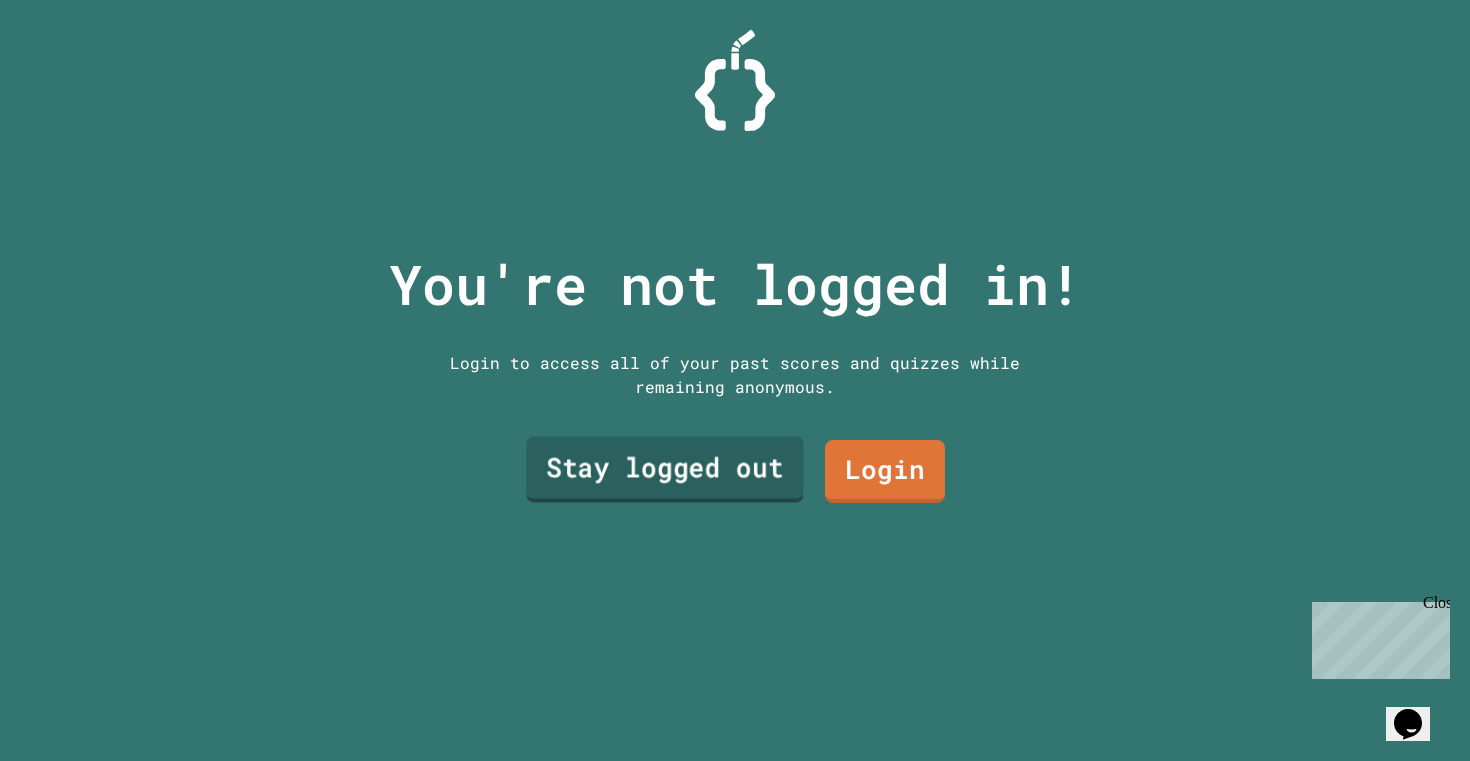 click on "Stay logged out" at bounding box center [664, 470] 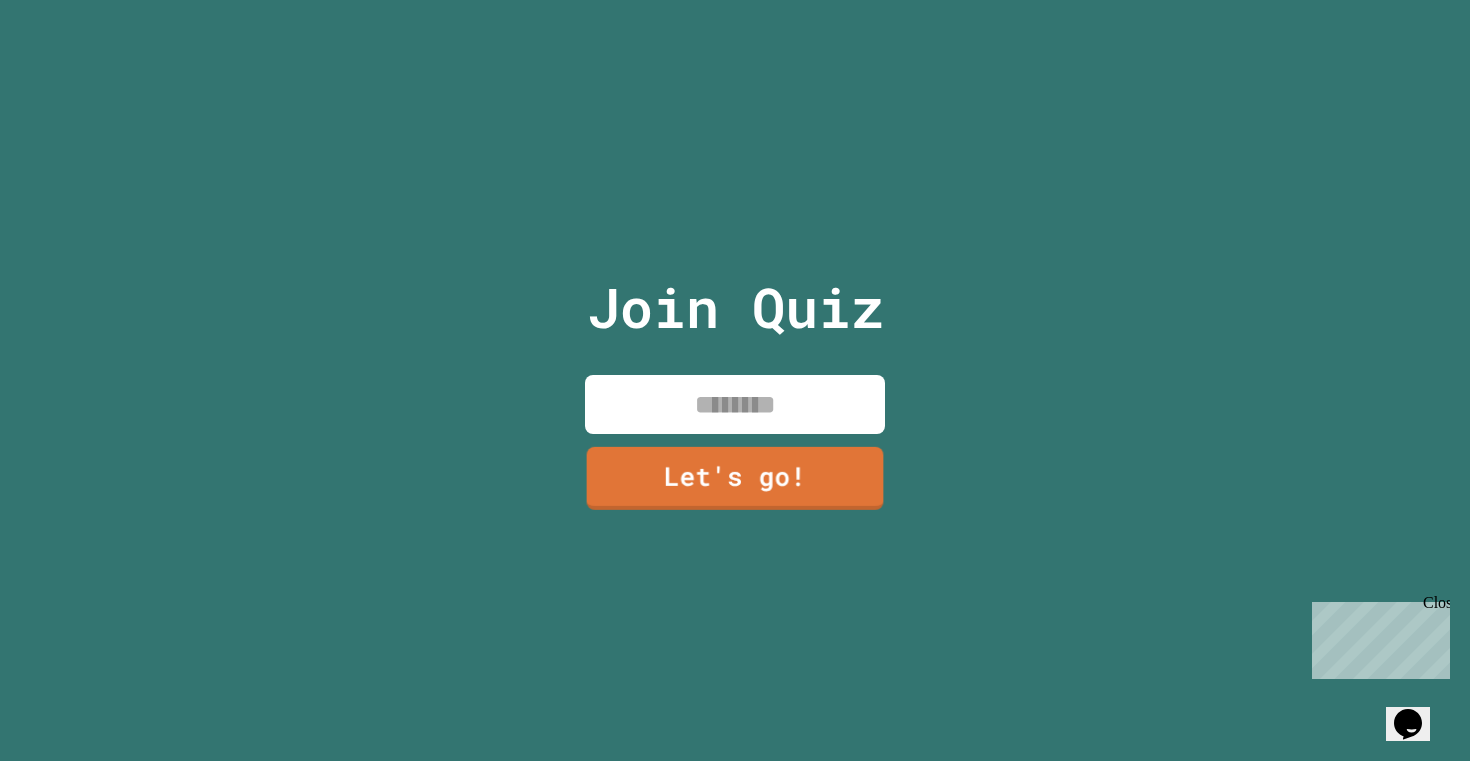 click at bounding box center [735, 404] 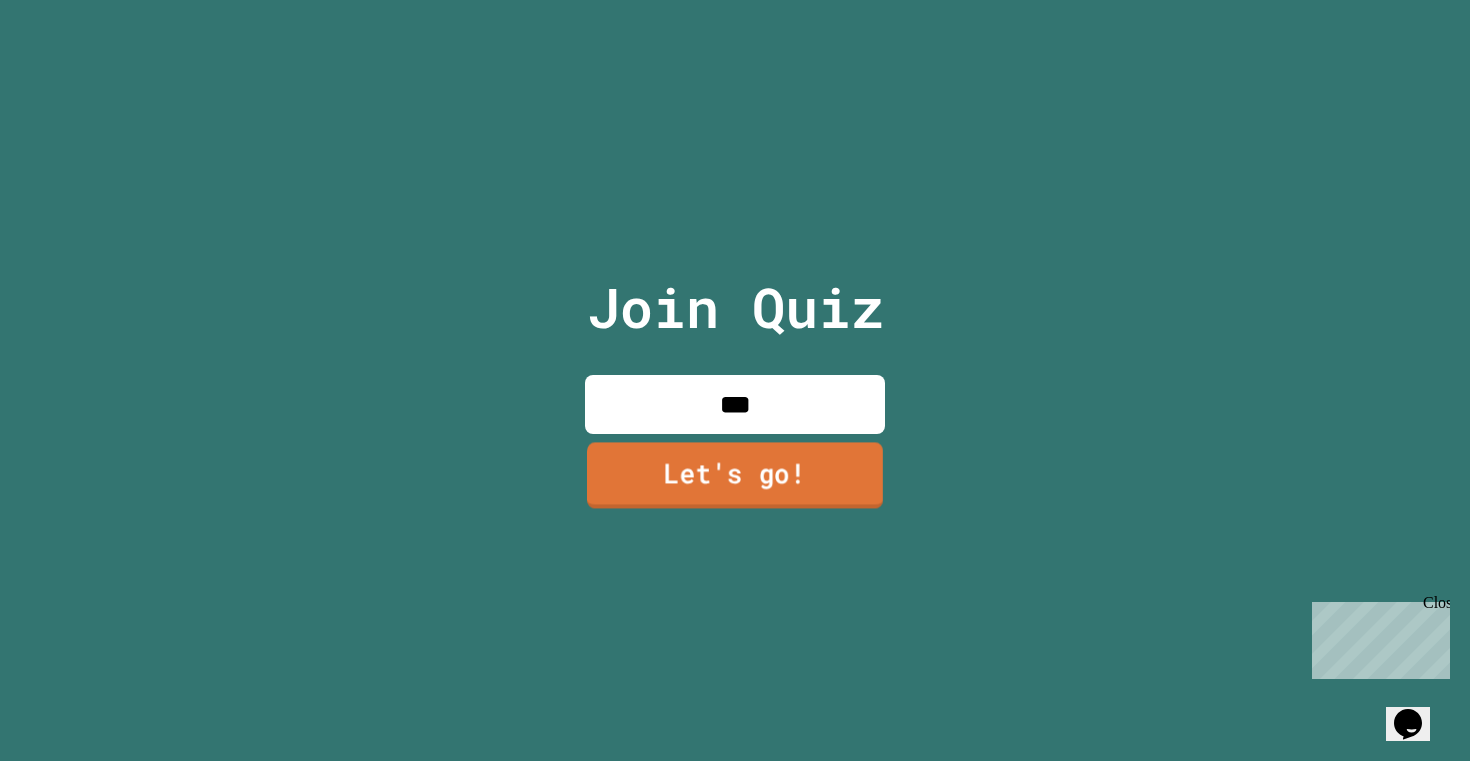 type on "***" 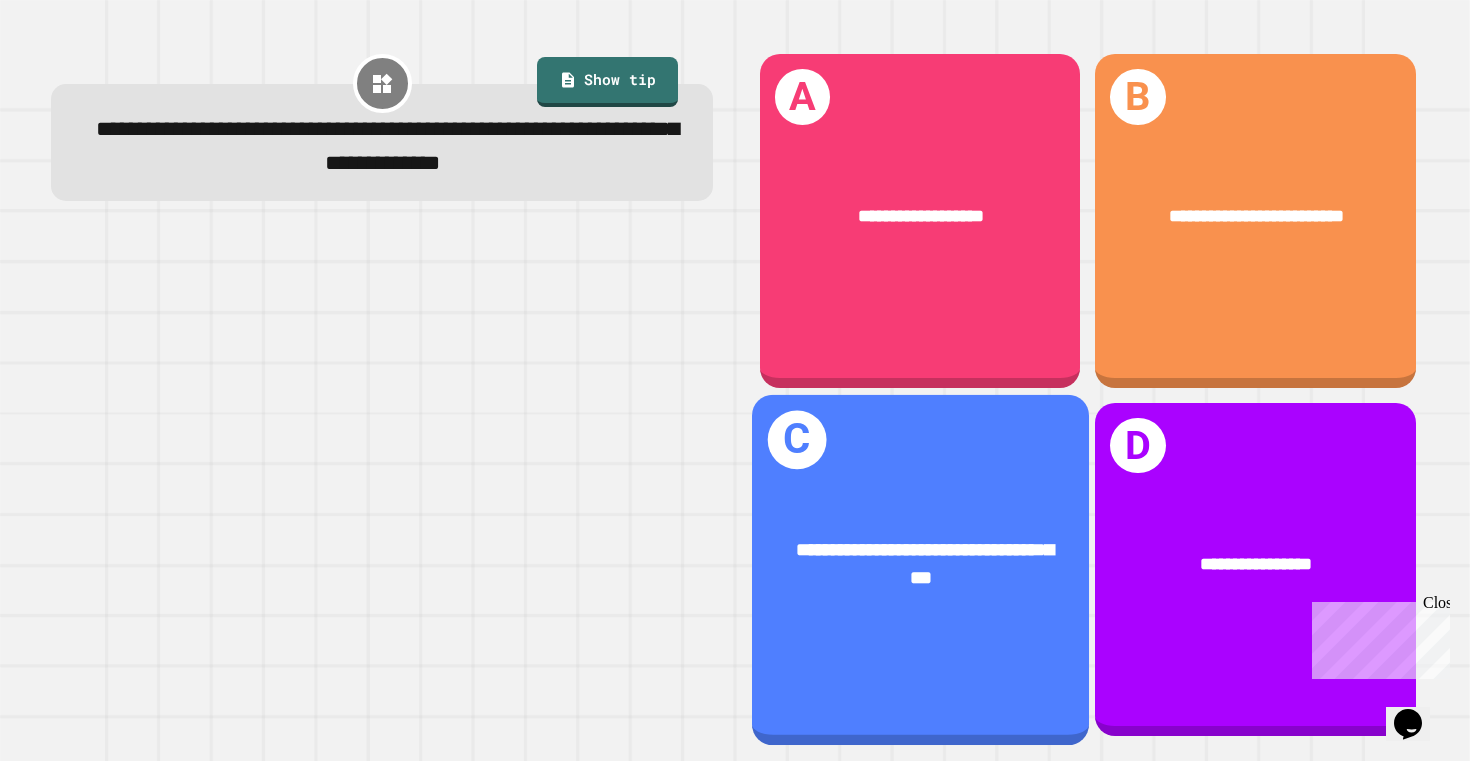 click on "**********" at bounding box center (924, 564) 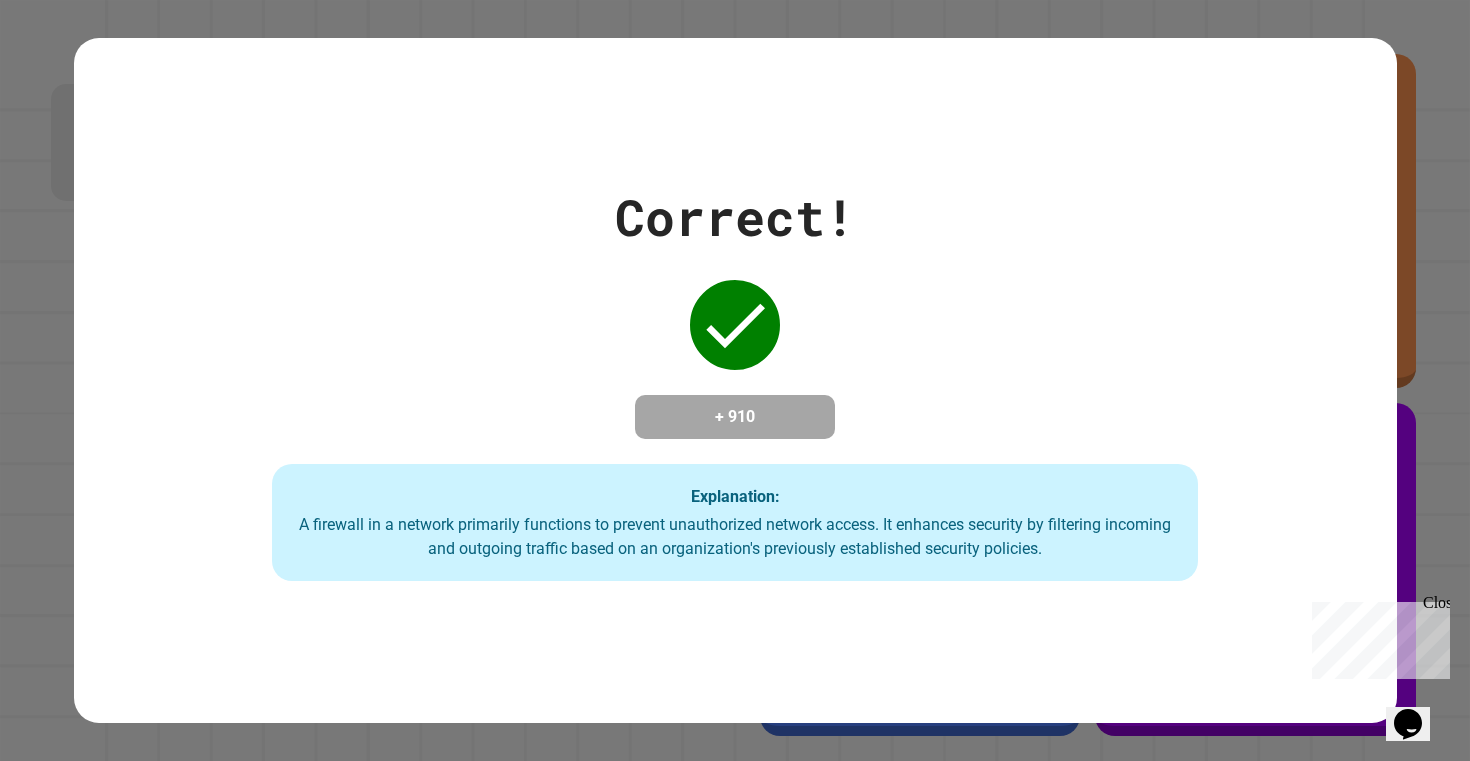 click on "Correct!   + 910 Explanation:   A firewall in a network primarily functions to prevent unauthorized network access. It enhances security by filtering incoming and outgoing traffic based on an organization's previously established security policies." at bounding box center (735, 380) 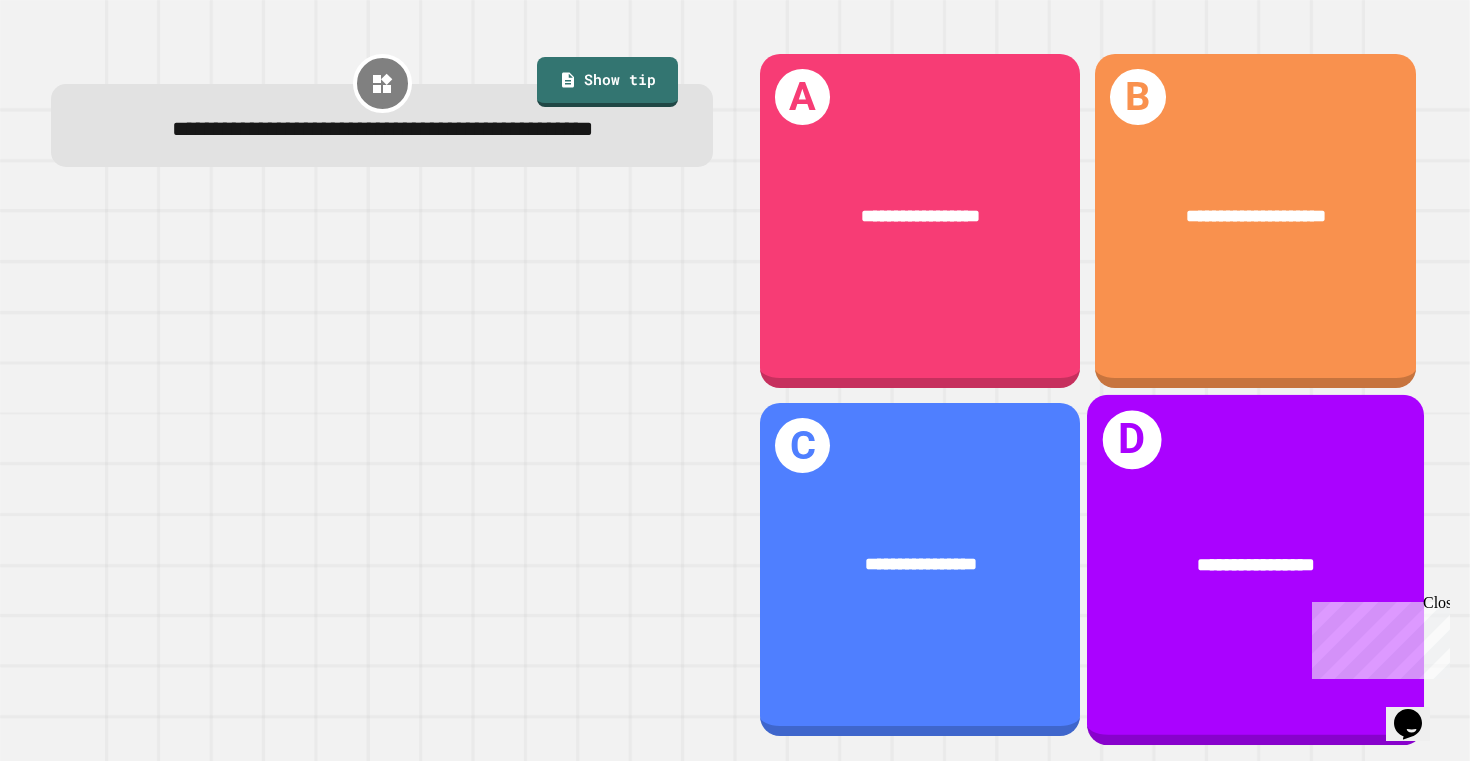 click on "**********" at bounding box center (1255, 569) 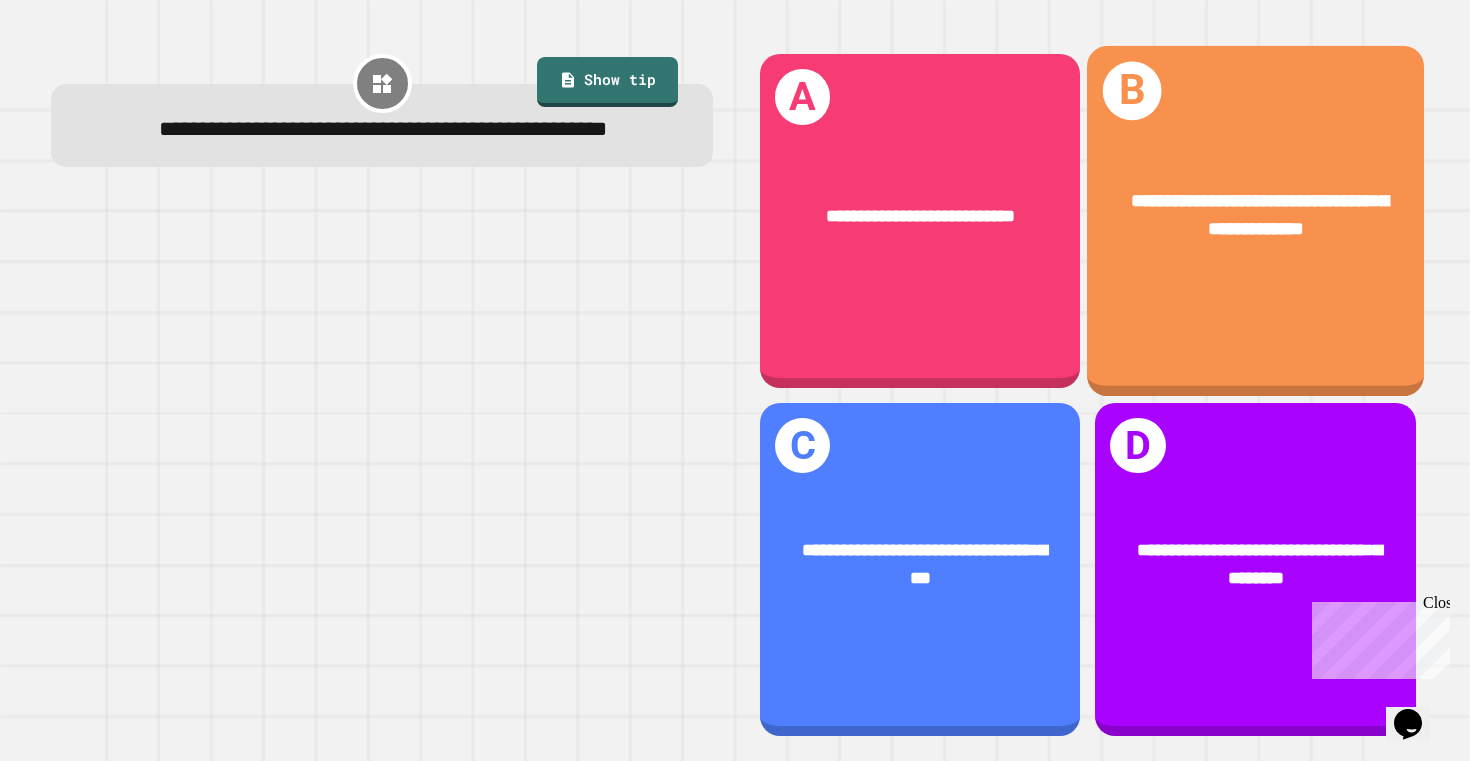 click on "**********" at bounding box center (1255, 216) 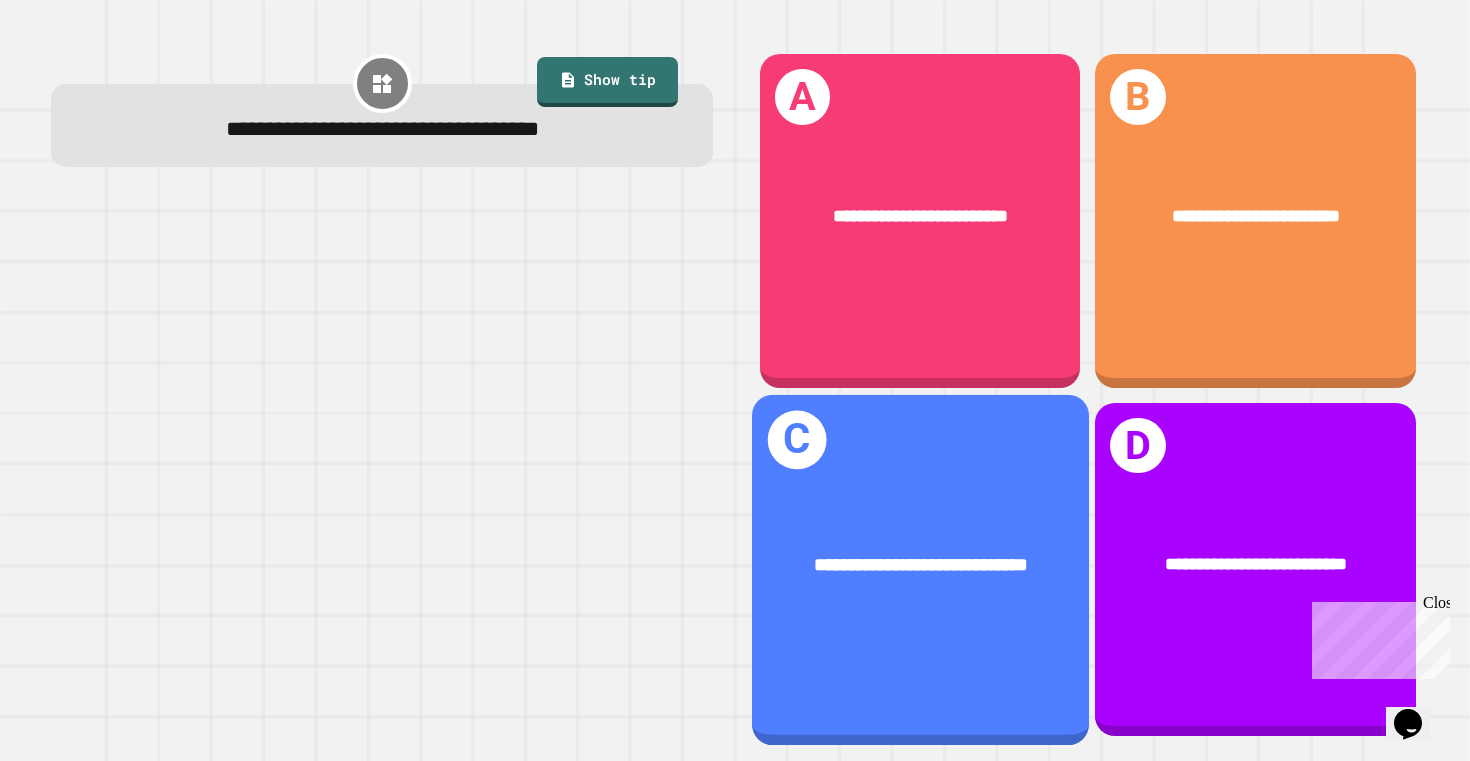 click on "**********" at bounding box center (920, 564) 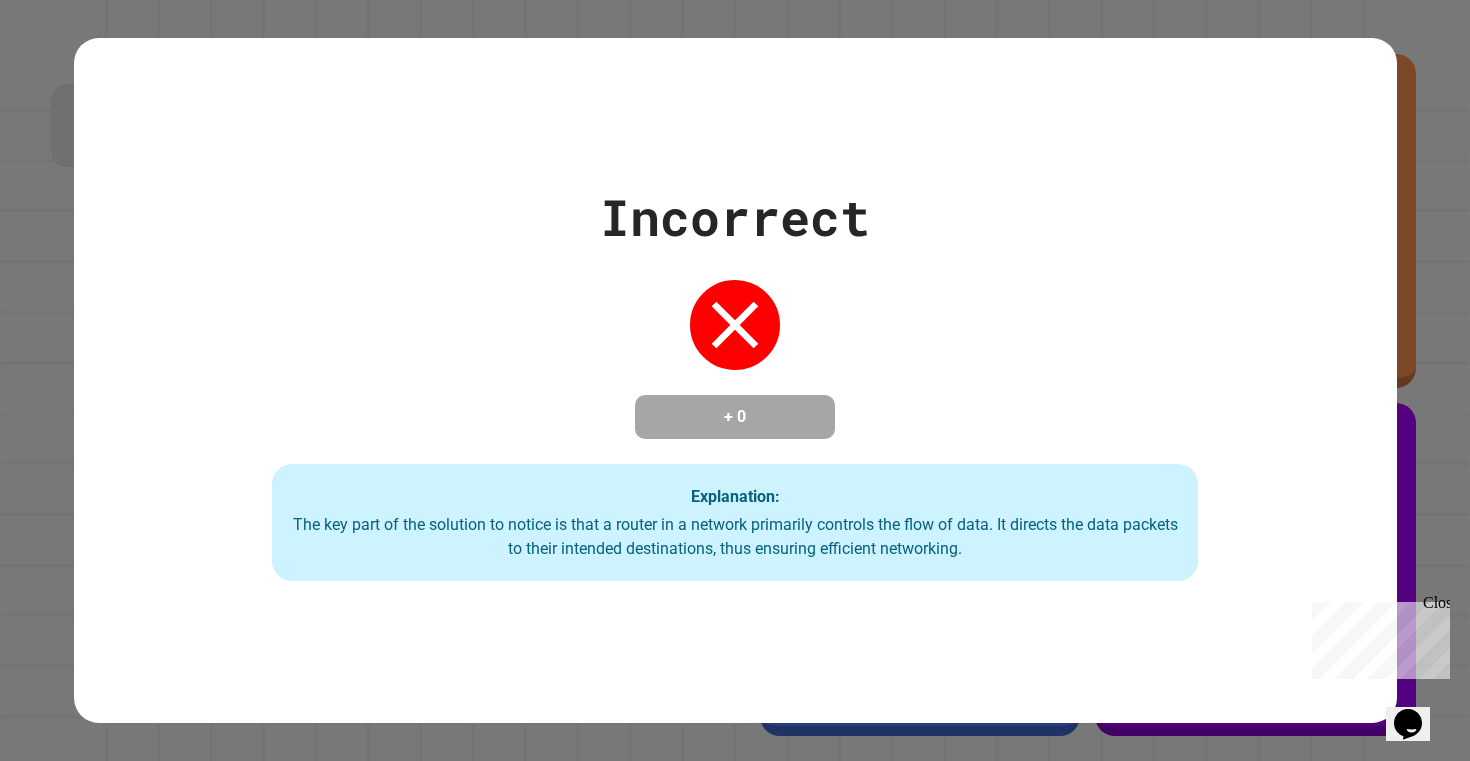 click on "Incorrect   + 0 Explanation:   The key part of the solution to notice is that a router in a network primarily controls the flow of data. It directs the data packets to their intended destinations, thus ensuring efficient networking." at bounding box center [735, 380] 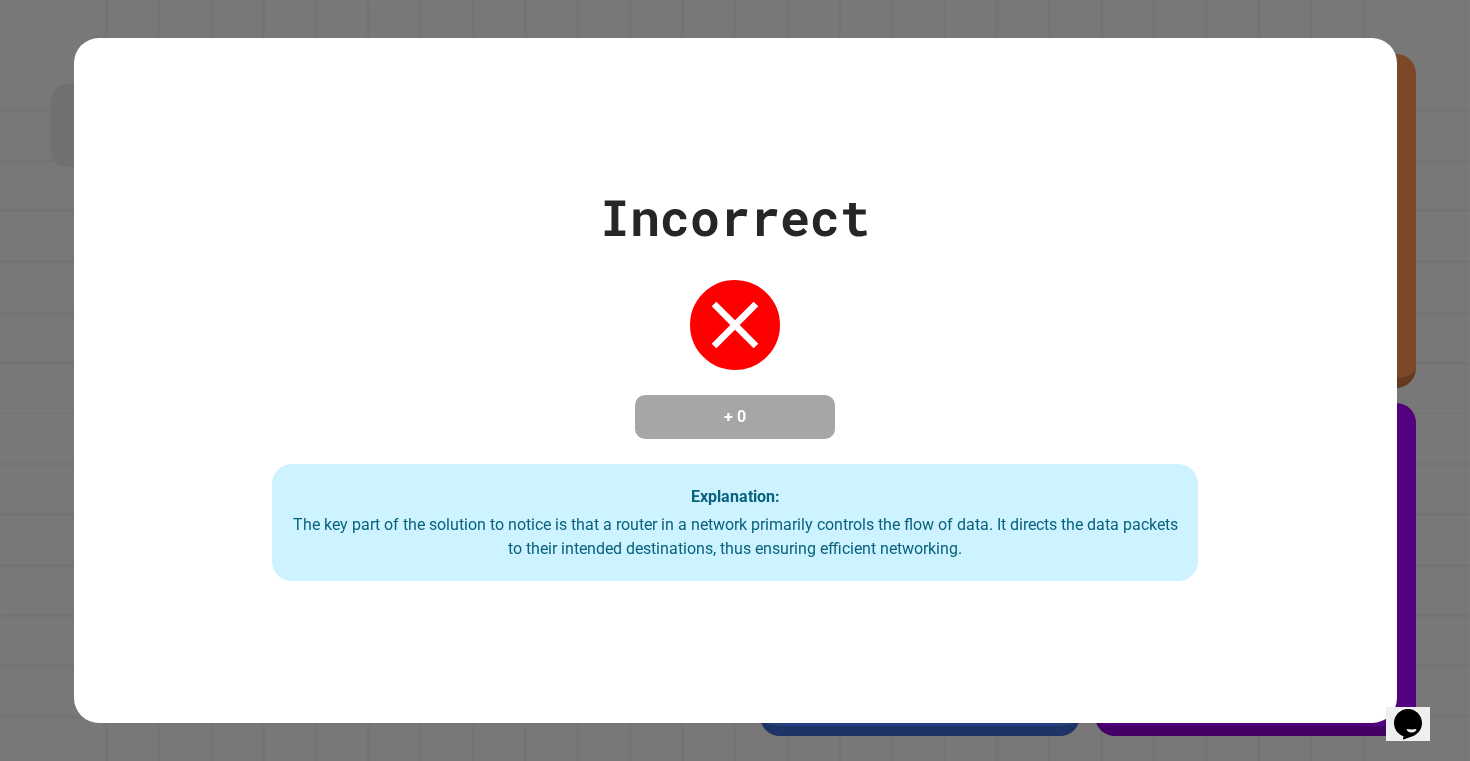 drag, startPoint x: 1370, startPoint y: 68, endPoint x: 1388, endPoint y: 68, distance: 18 